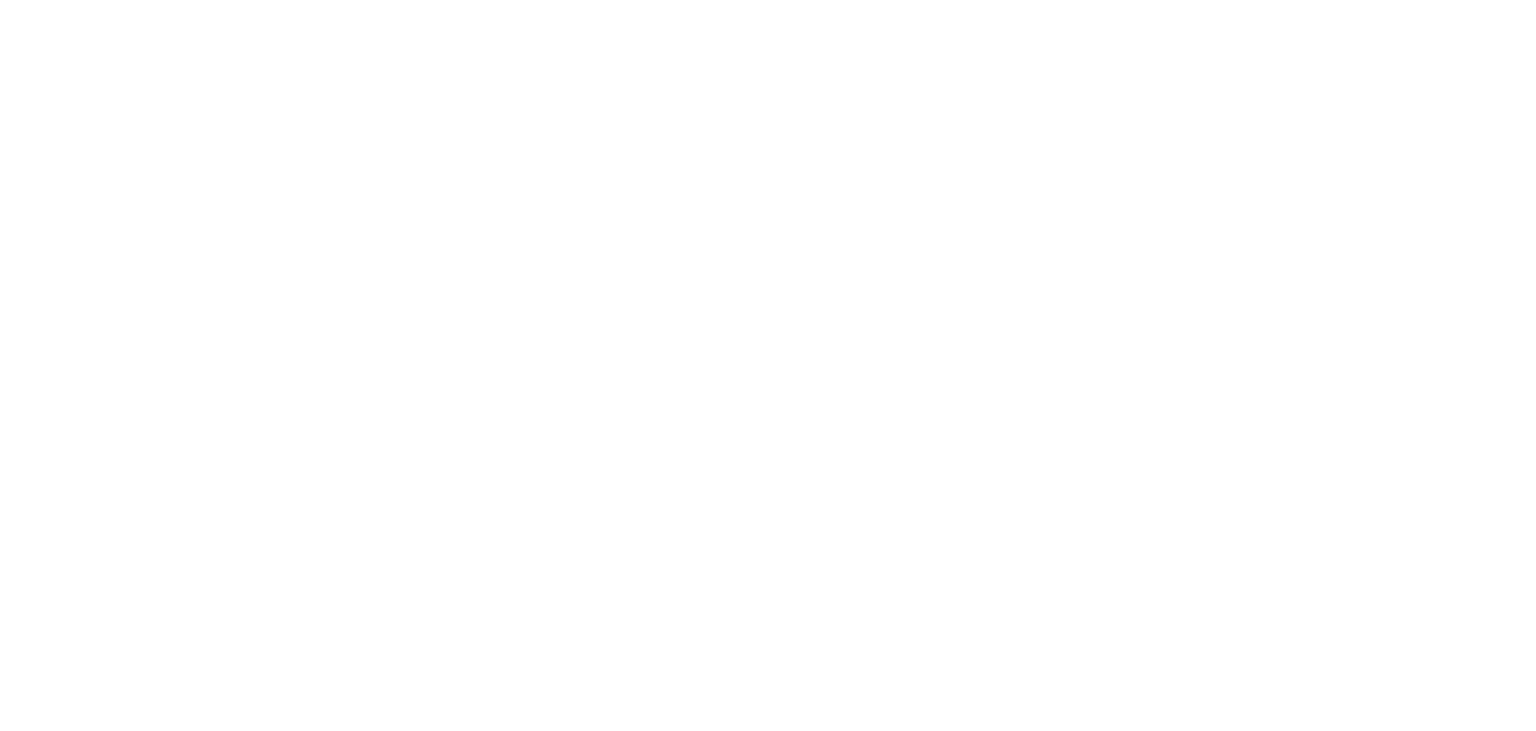 scroll, scrollTop: 0, scrollLeft: 0, axis: both 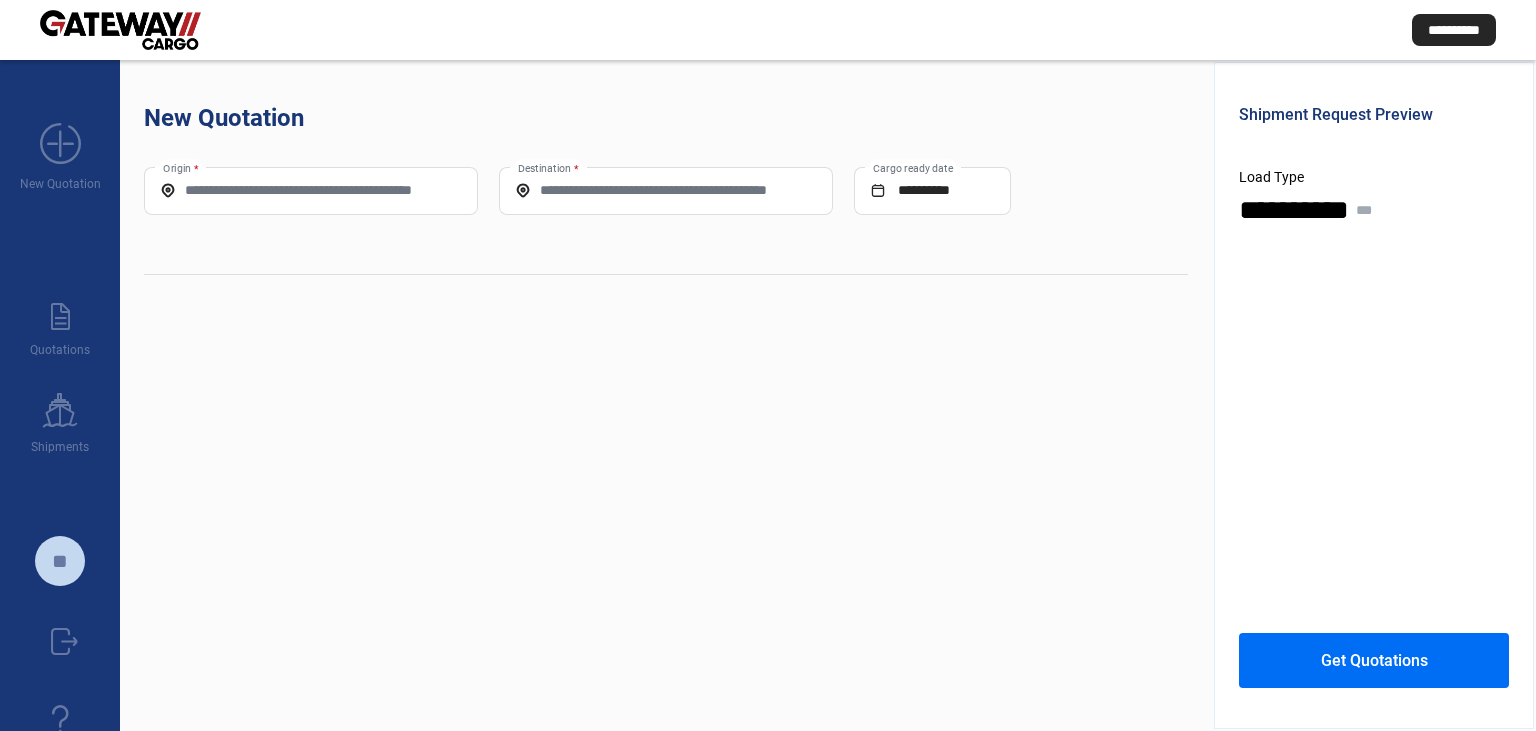 click on "Origin *" 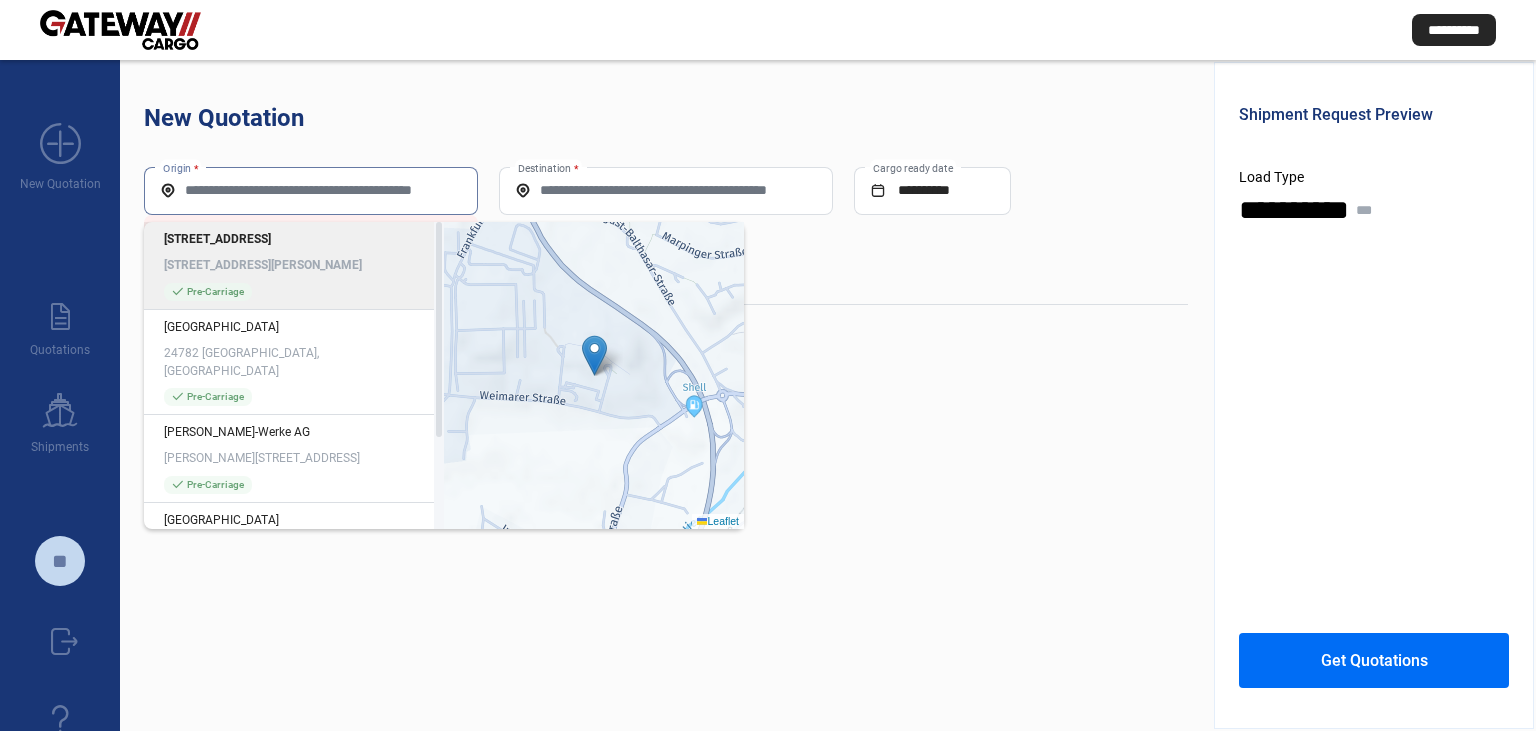 paste on "**********" 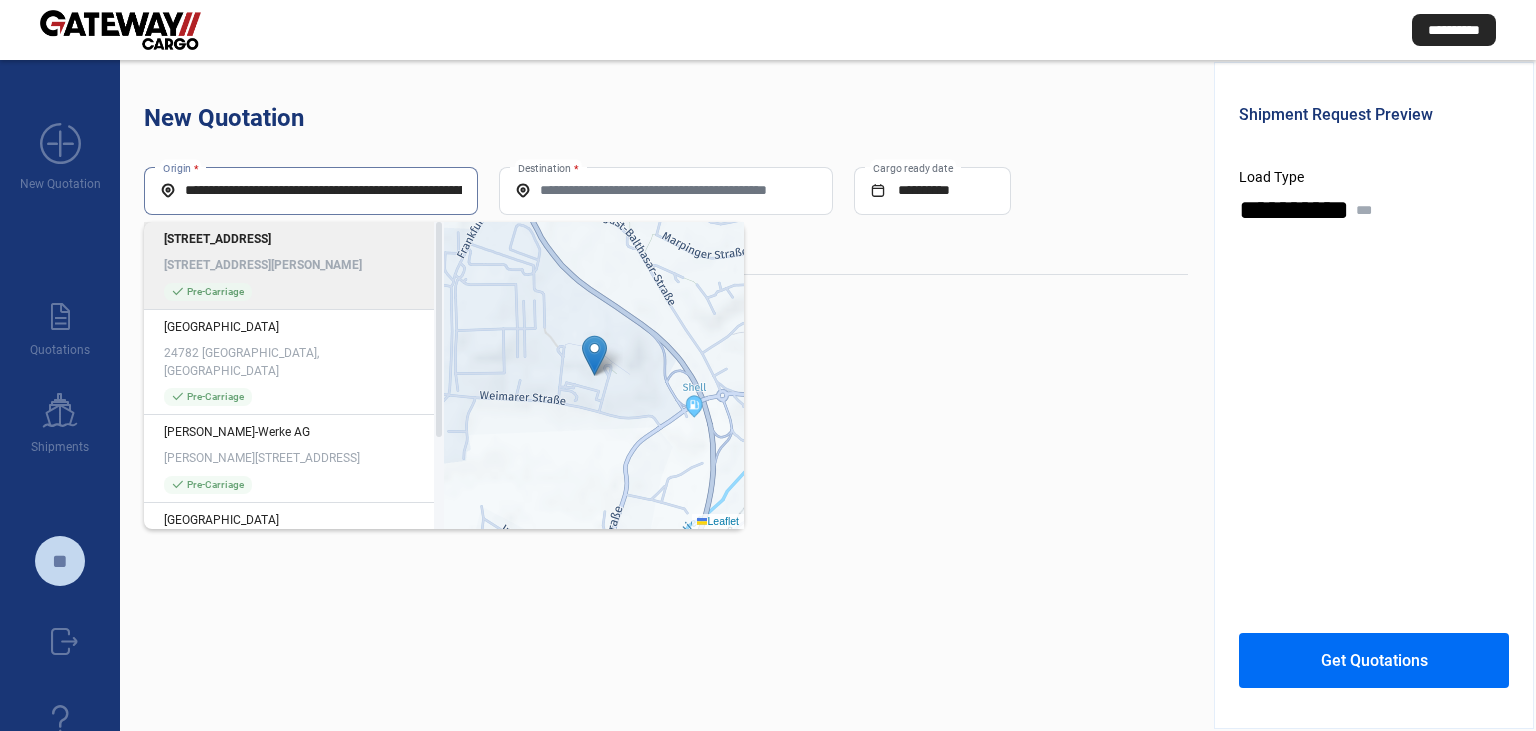 scroll, scrollTop: 0, scrollLeft: 98, axis: horizontal 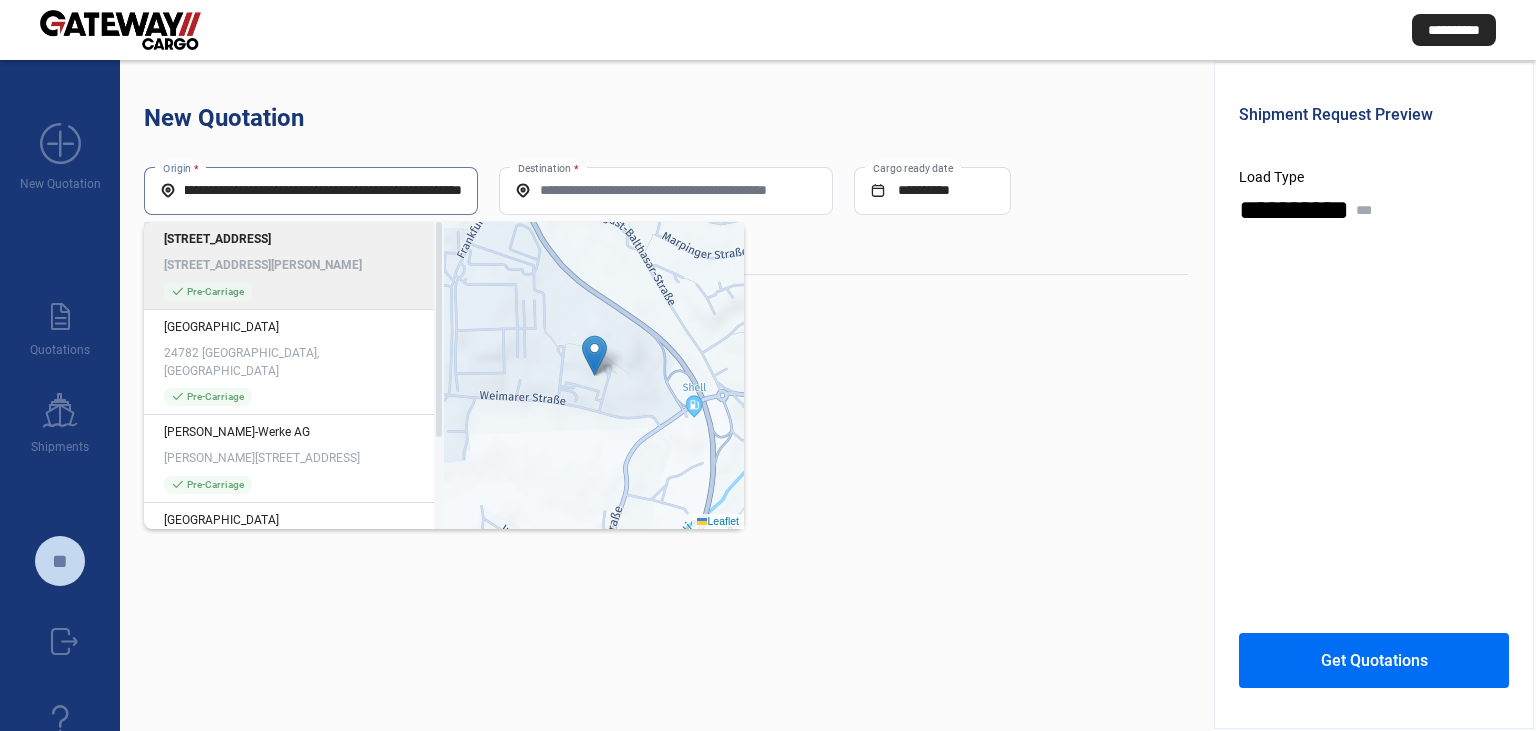 click on "Destination *" at bounding box center (666, 190) 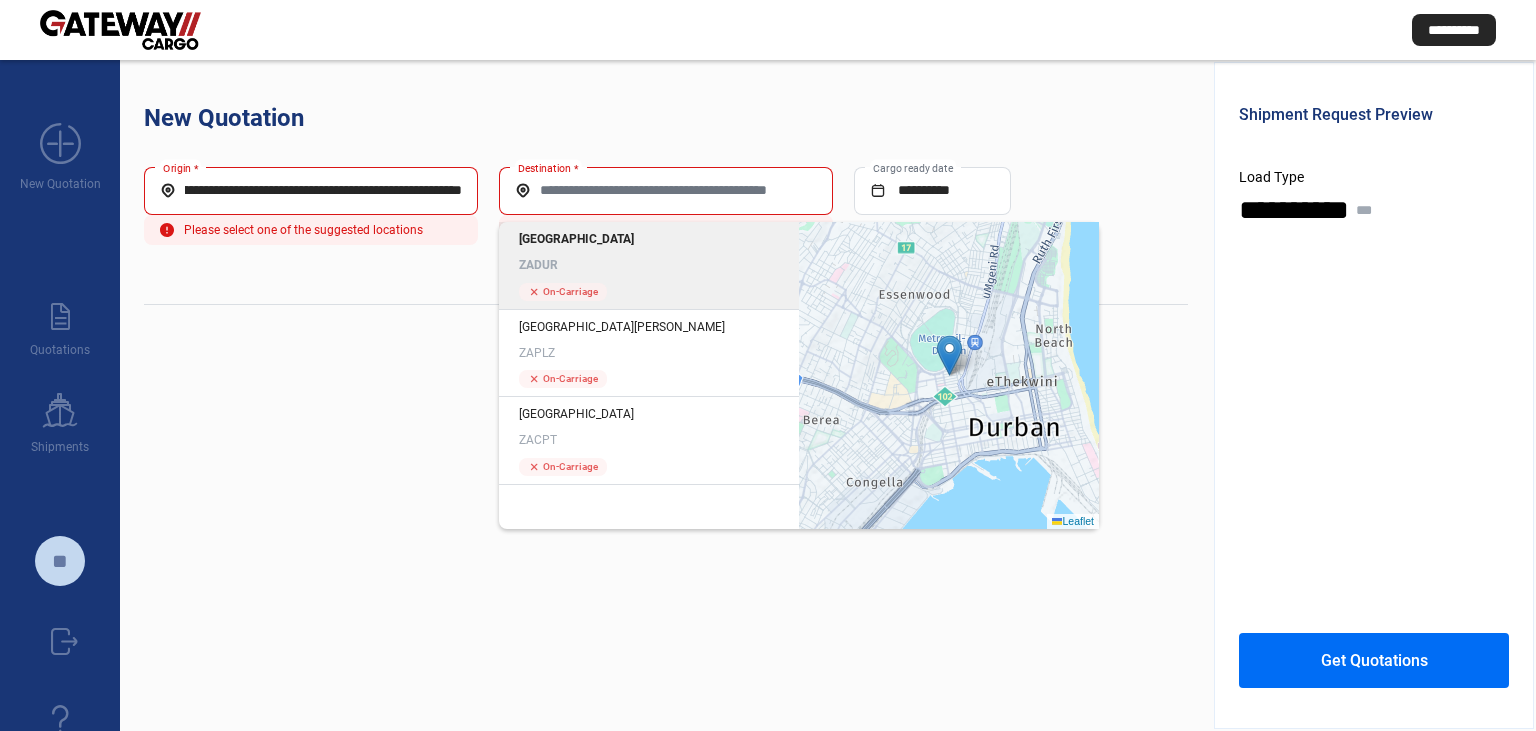 click on "**********" 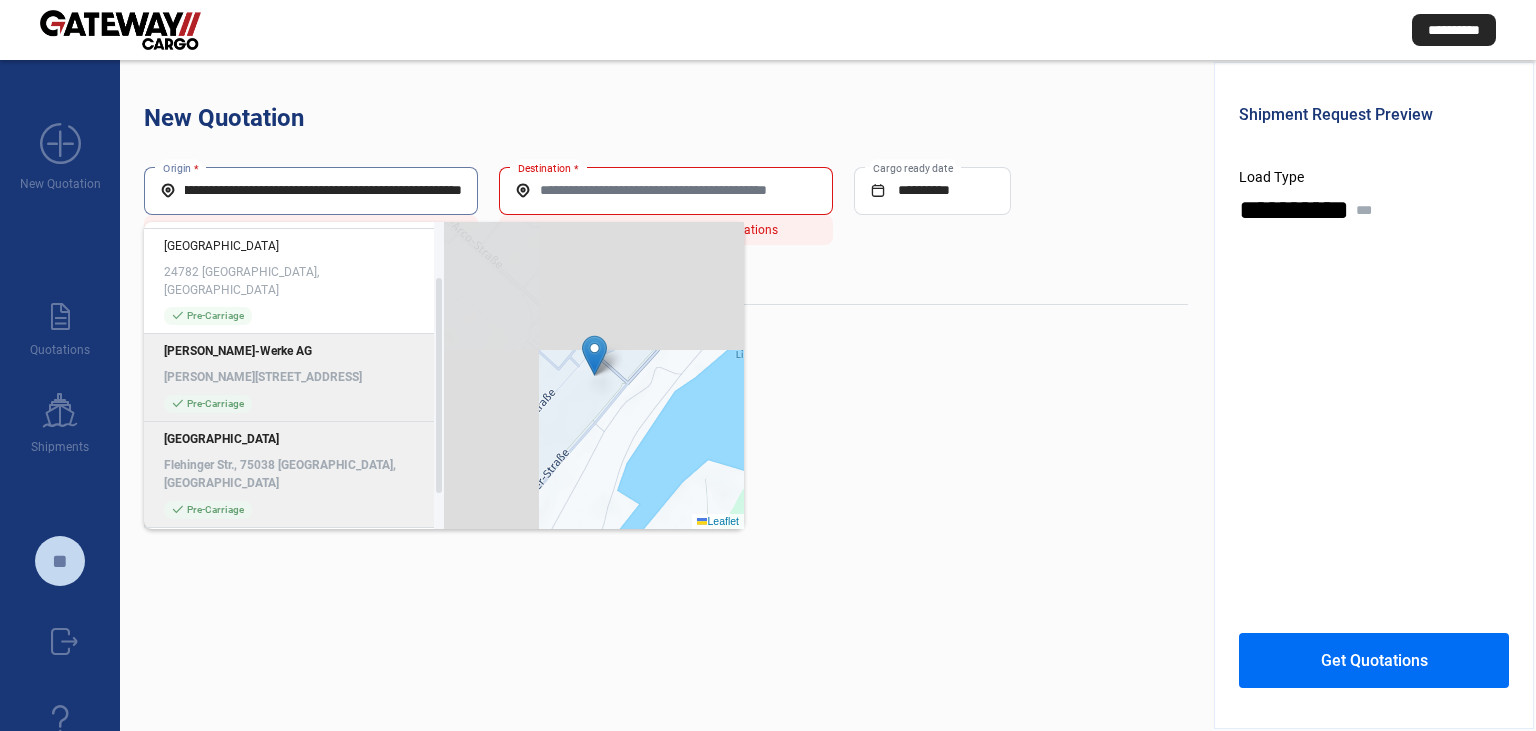 scroll, scrollTop: 108, scrollLeft: 0, axis: vertical 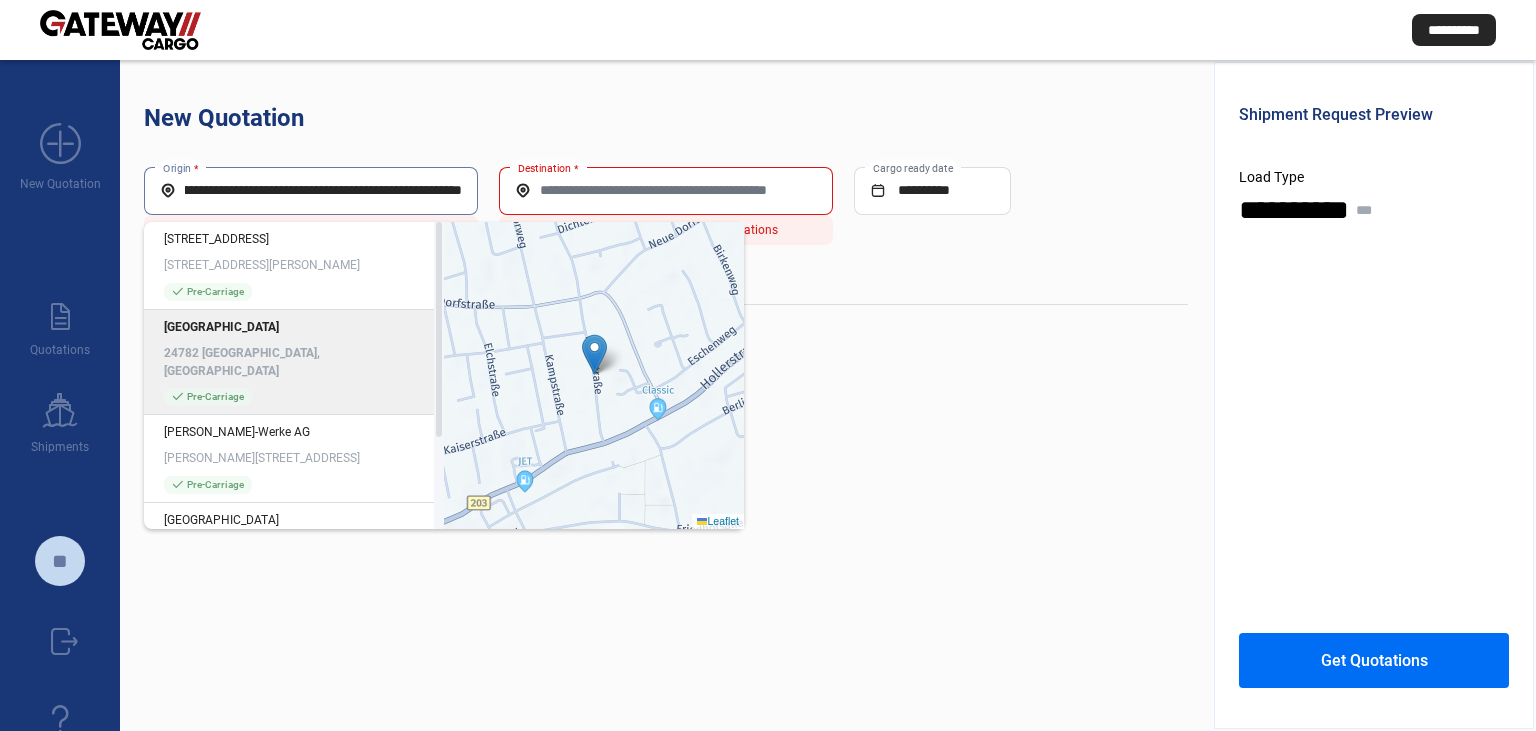 click on "**********" at bounding box center [311, 190] 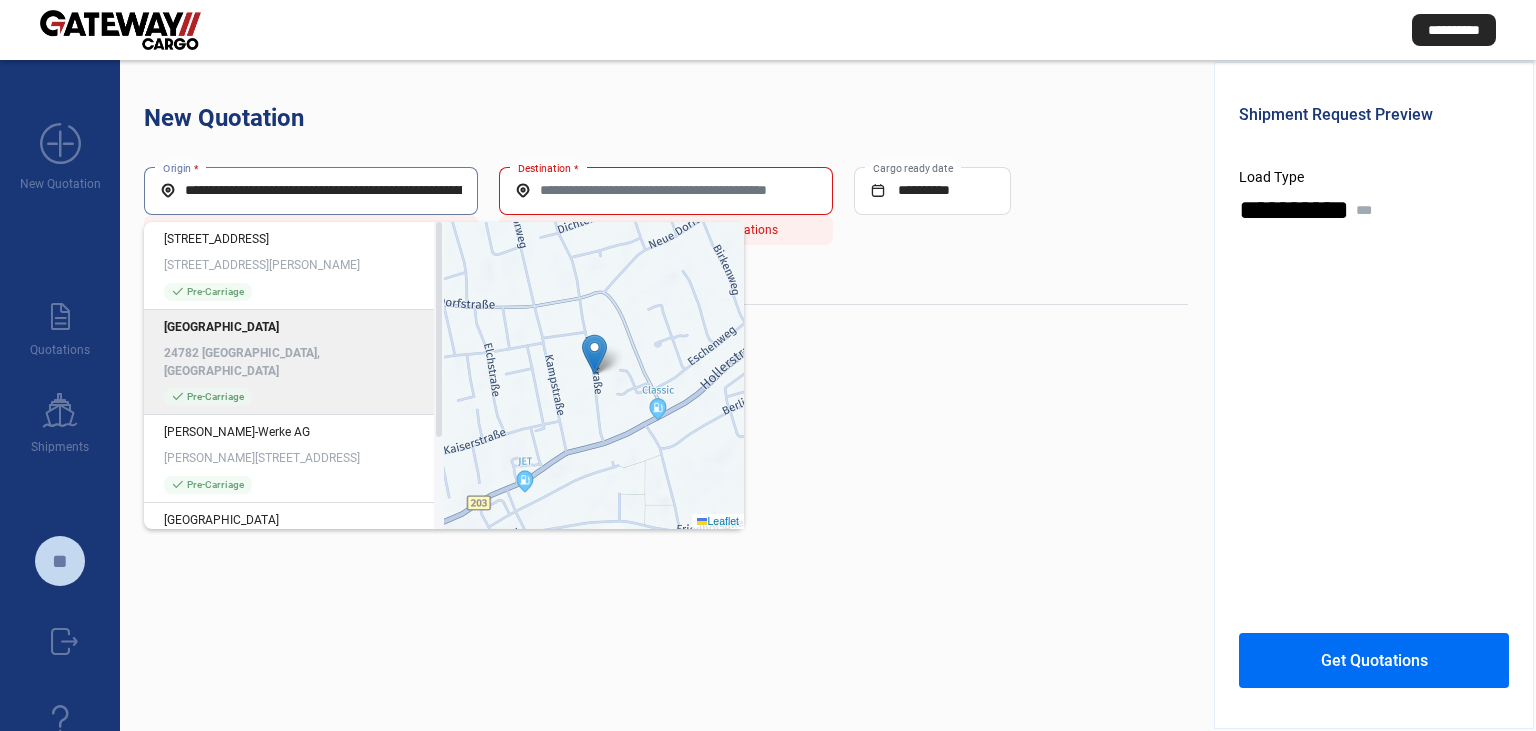 drag, startPoint x: 411, startPoint y: 189, endPoint x: 174, endPoint y: 199, distance: 237.21088 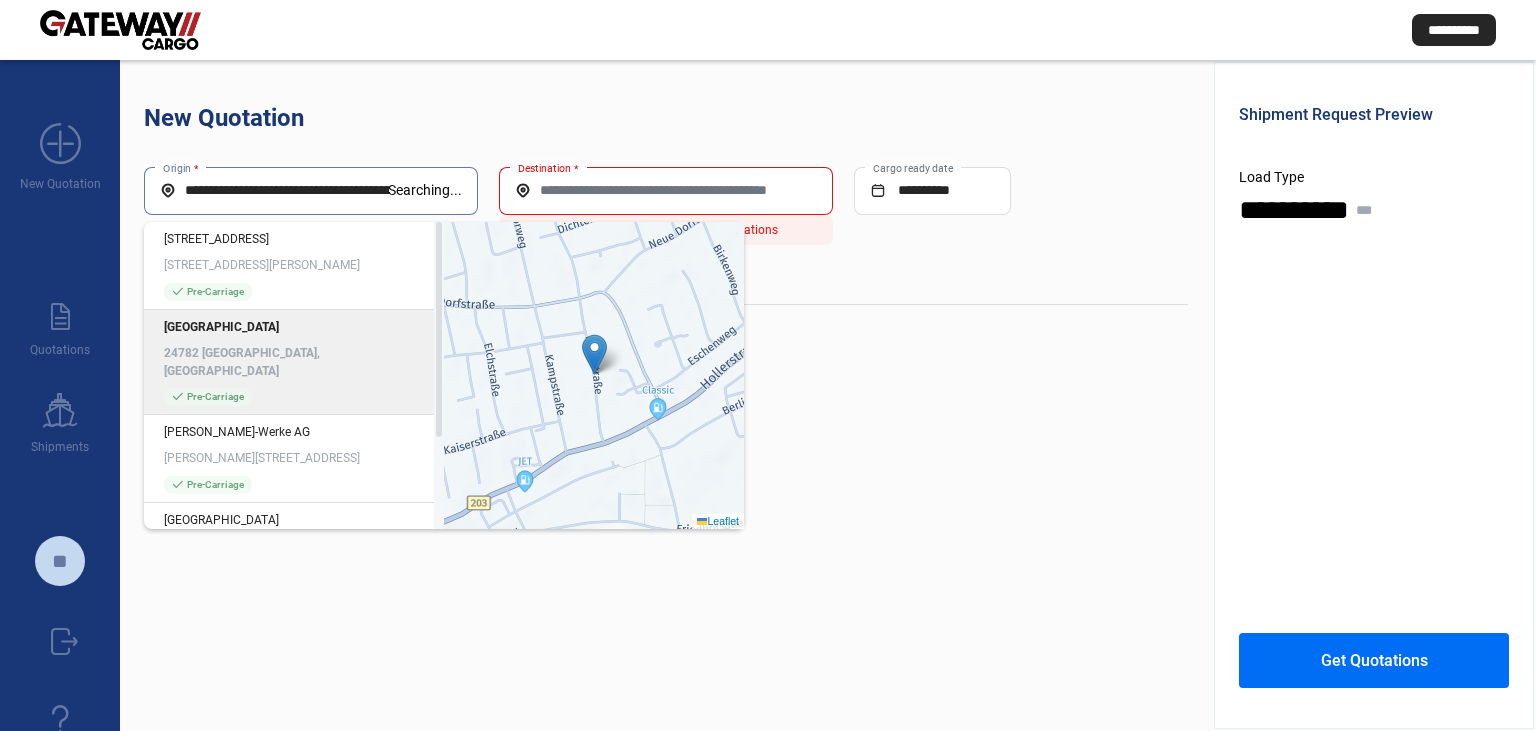 click on "**********" at bounding box center (274, 190) 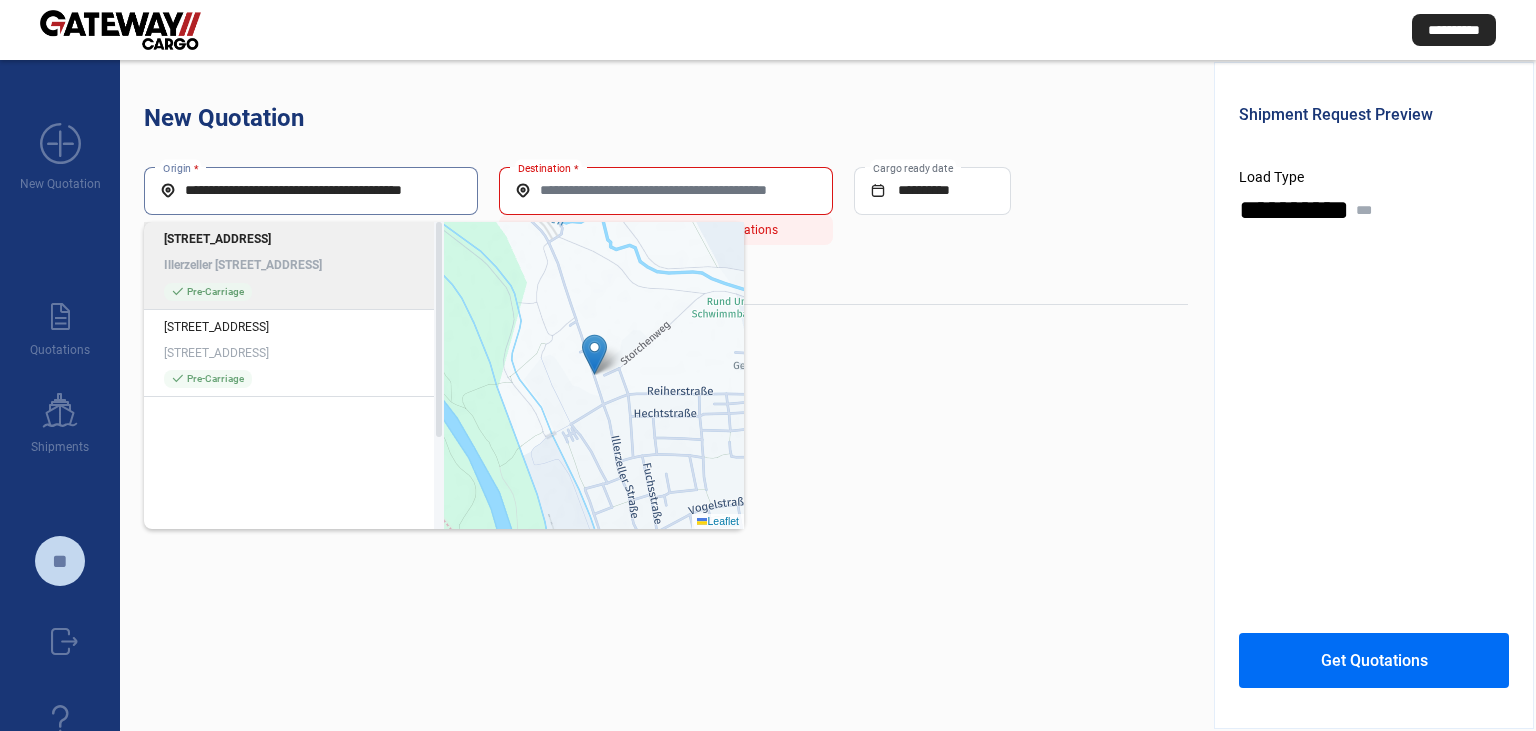 type on "**********" 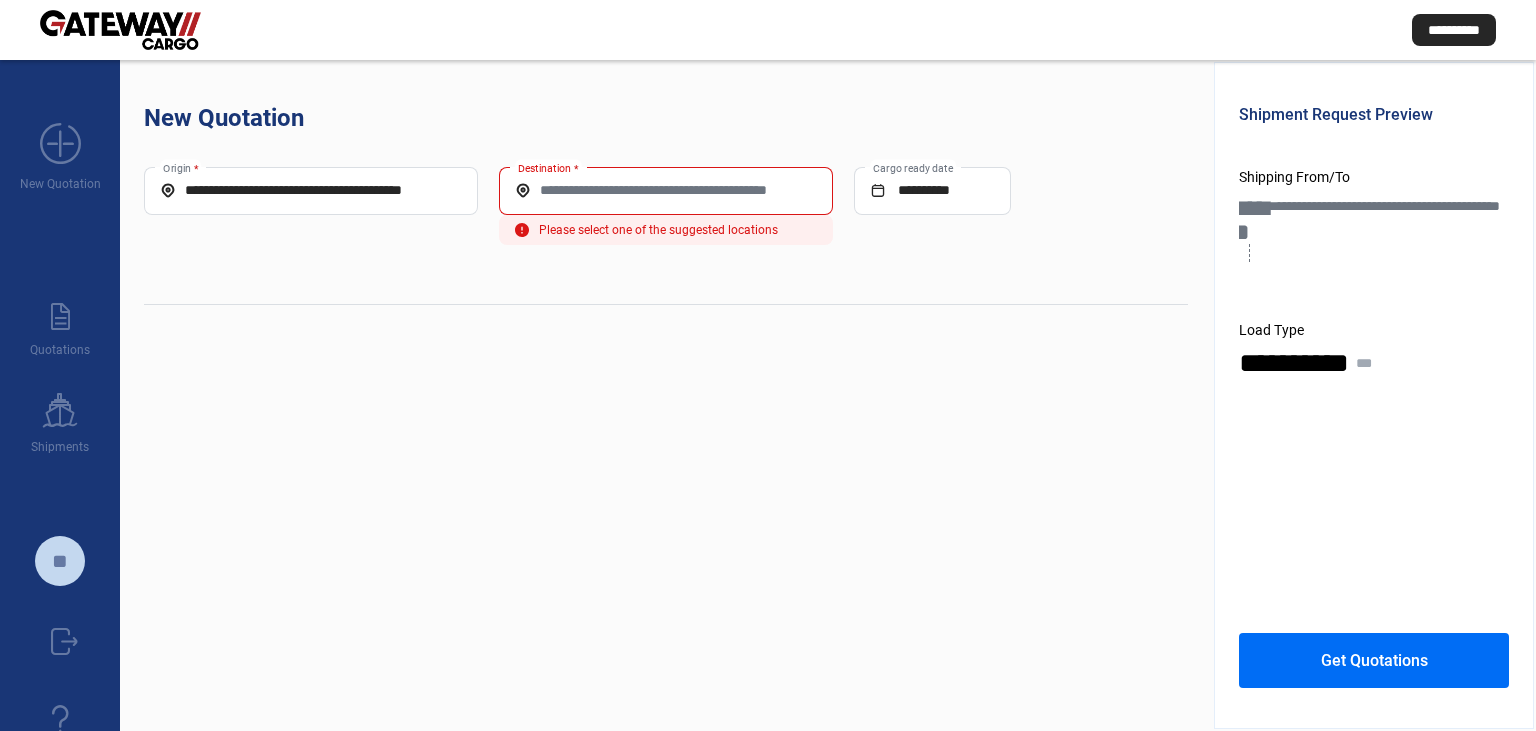 click on "Destination *" 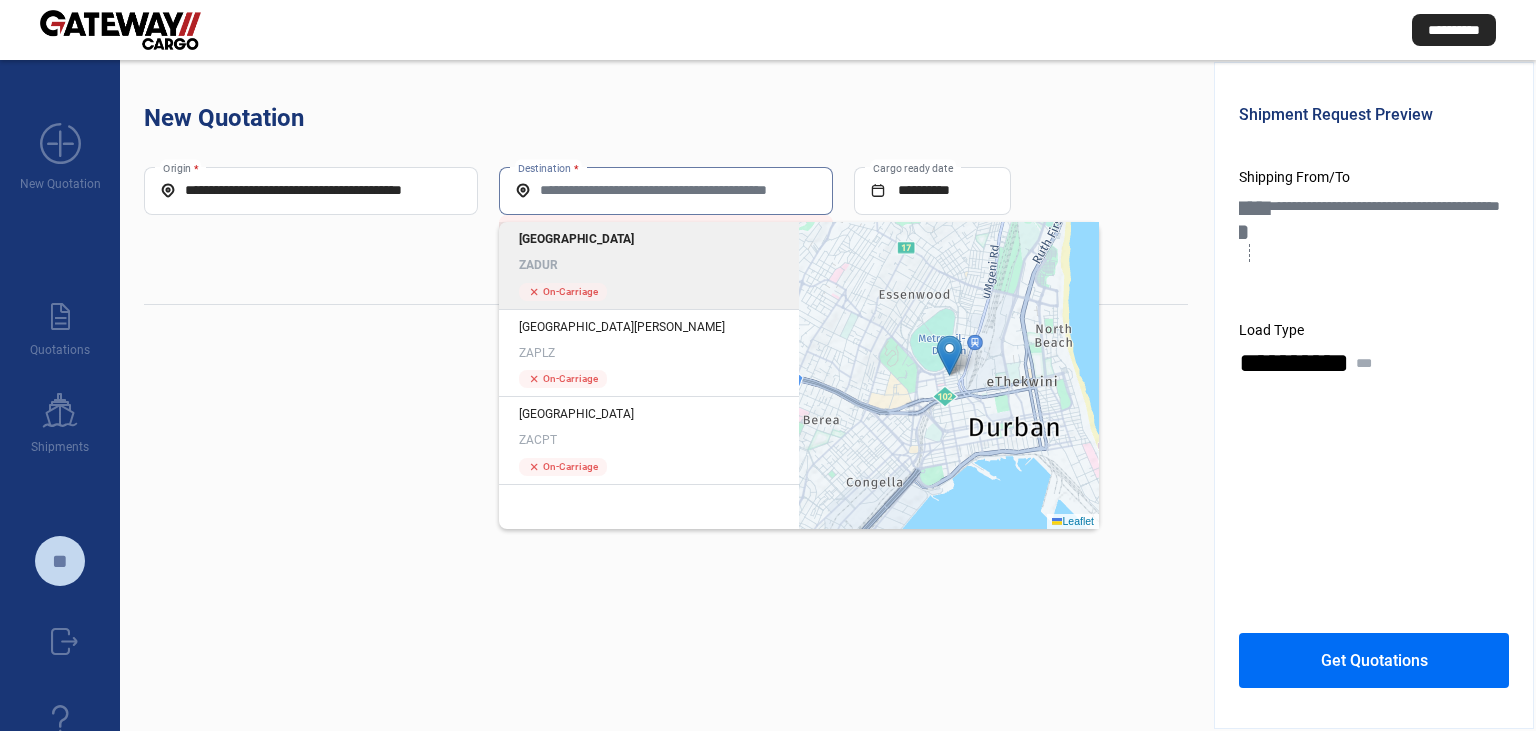 click on "ZADUR" 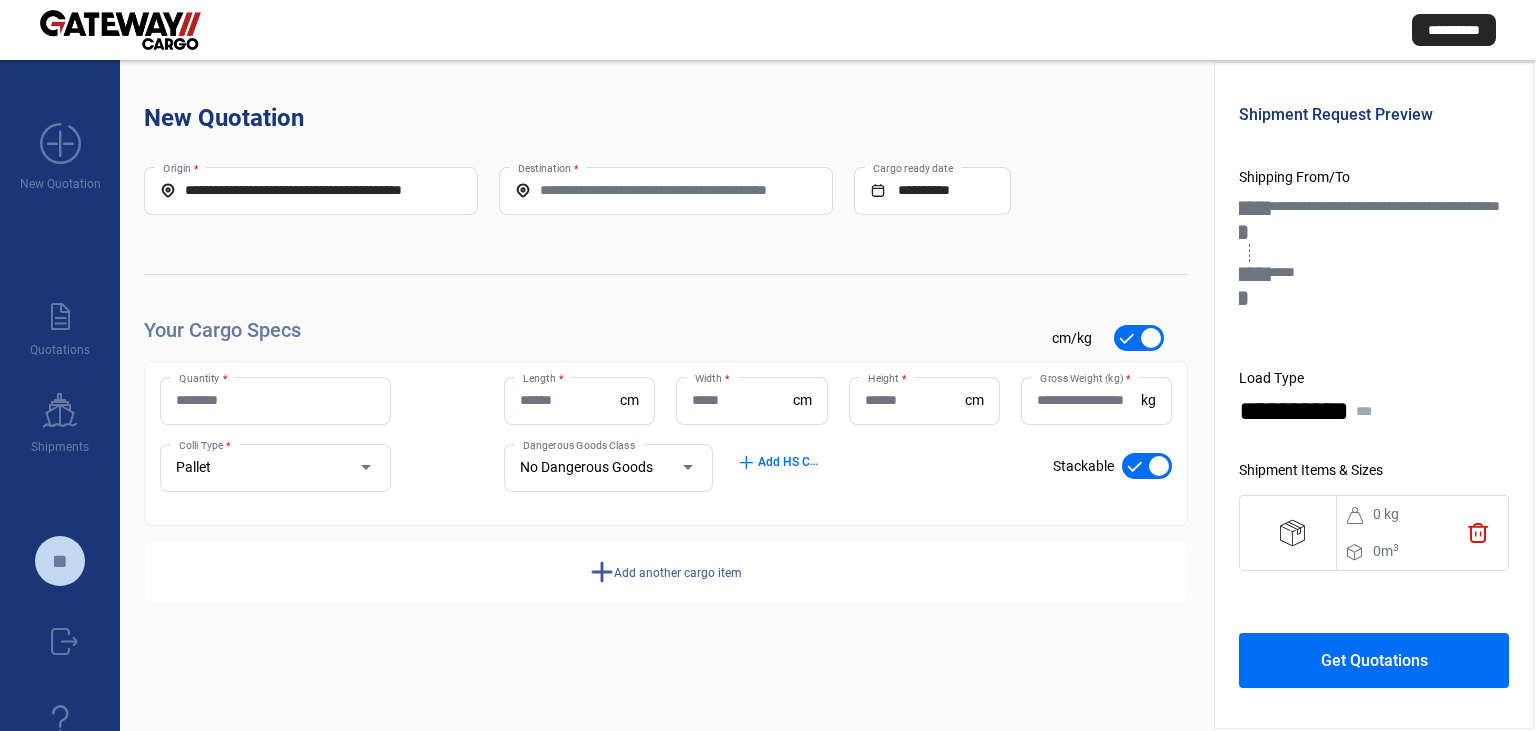click on "add" 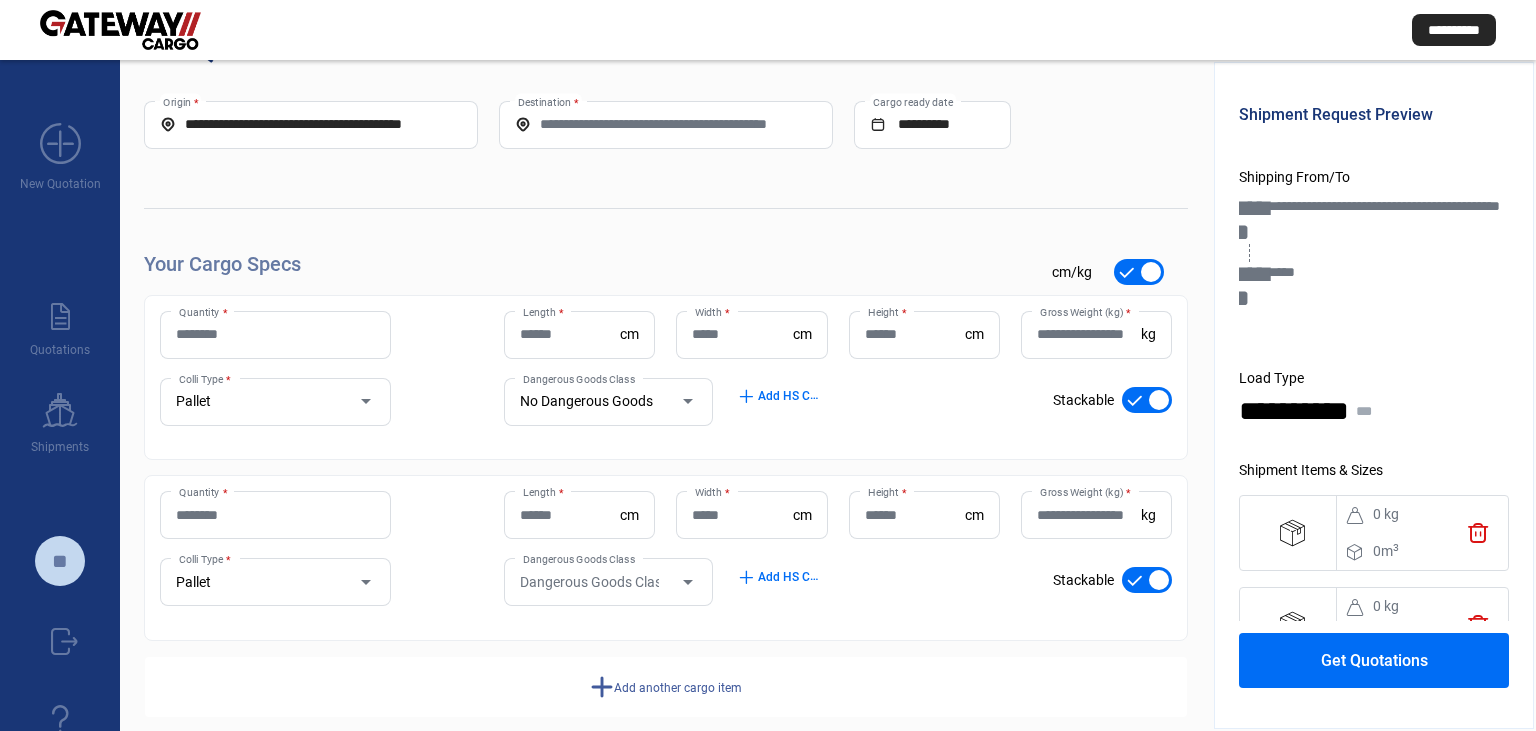 scroll, scrollTop: 92, scrollLeft: 0, axis: vertical 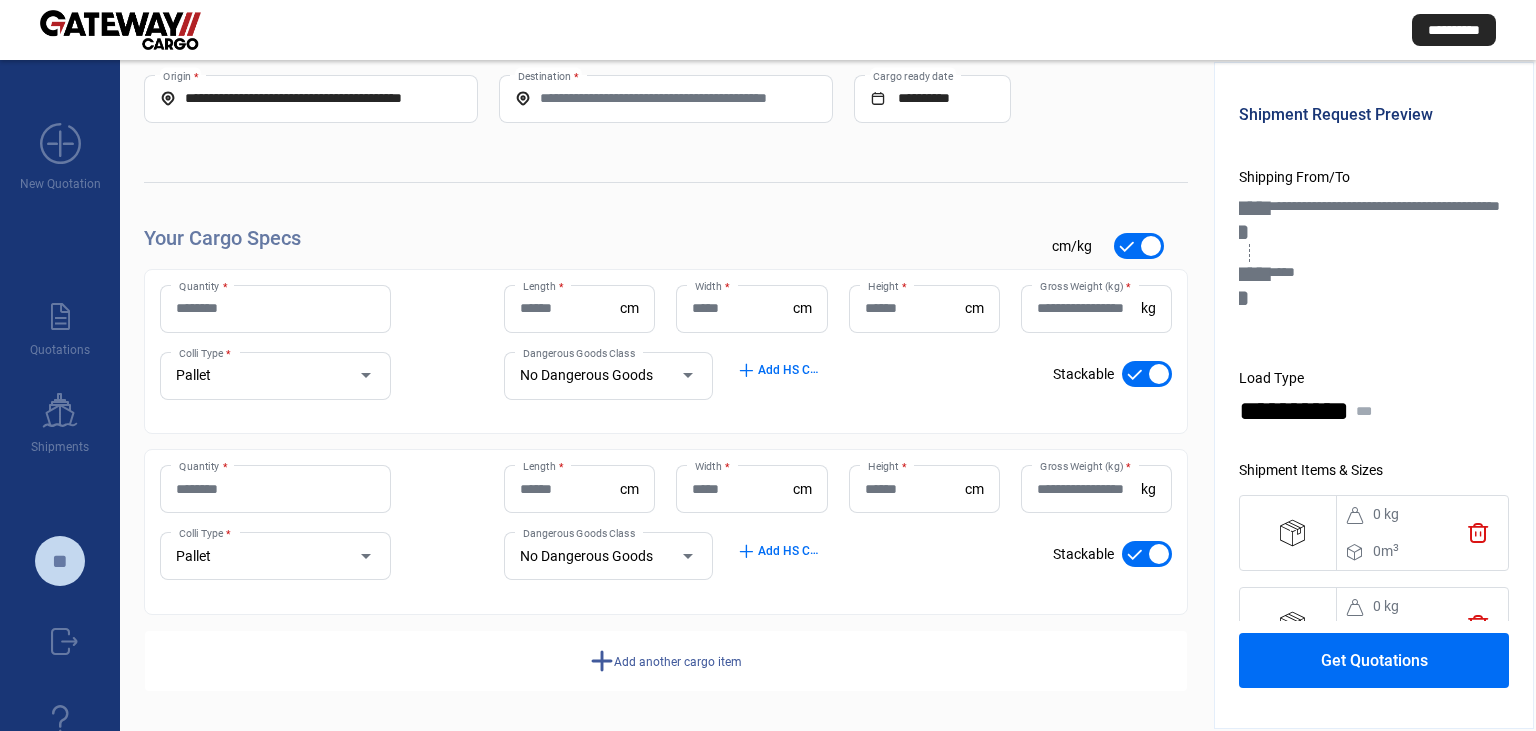 click on "add" 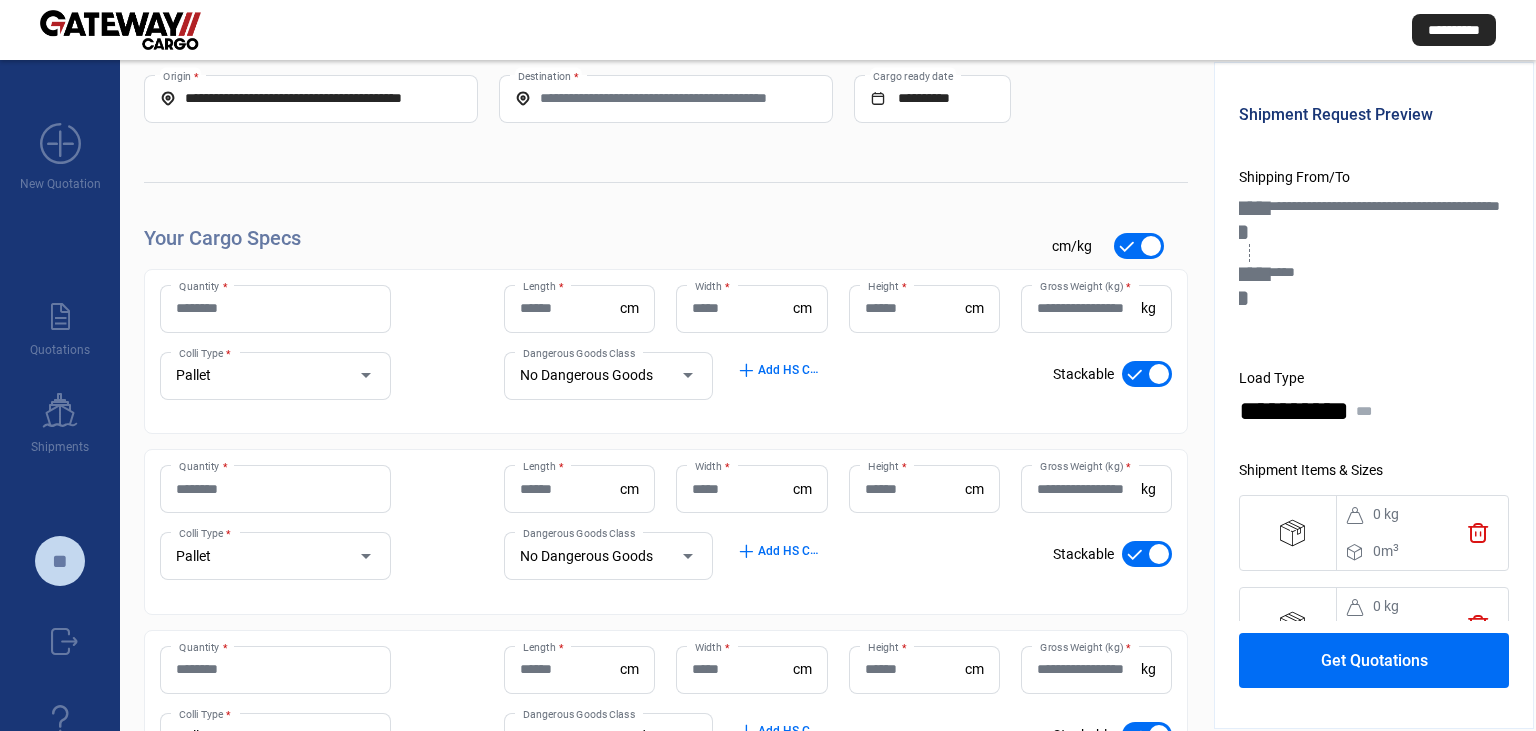 click on "Quantity *" at bounding box center [275, 308] 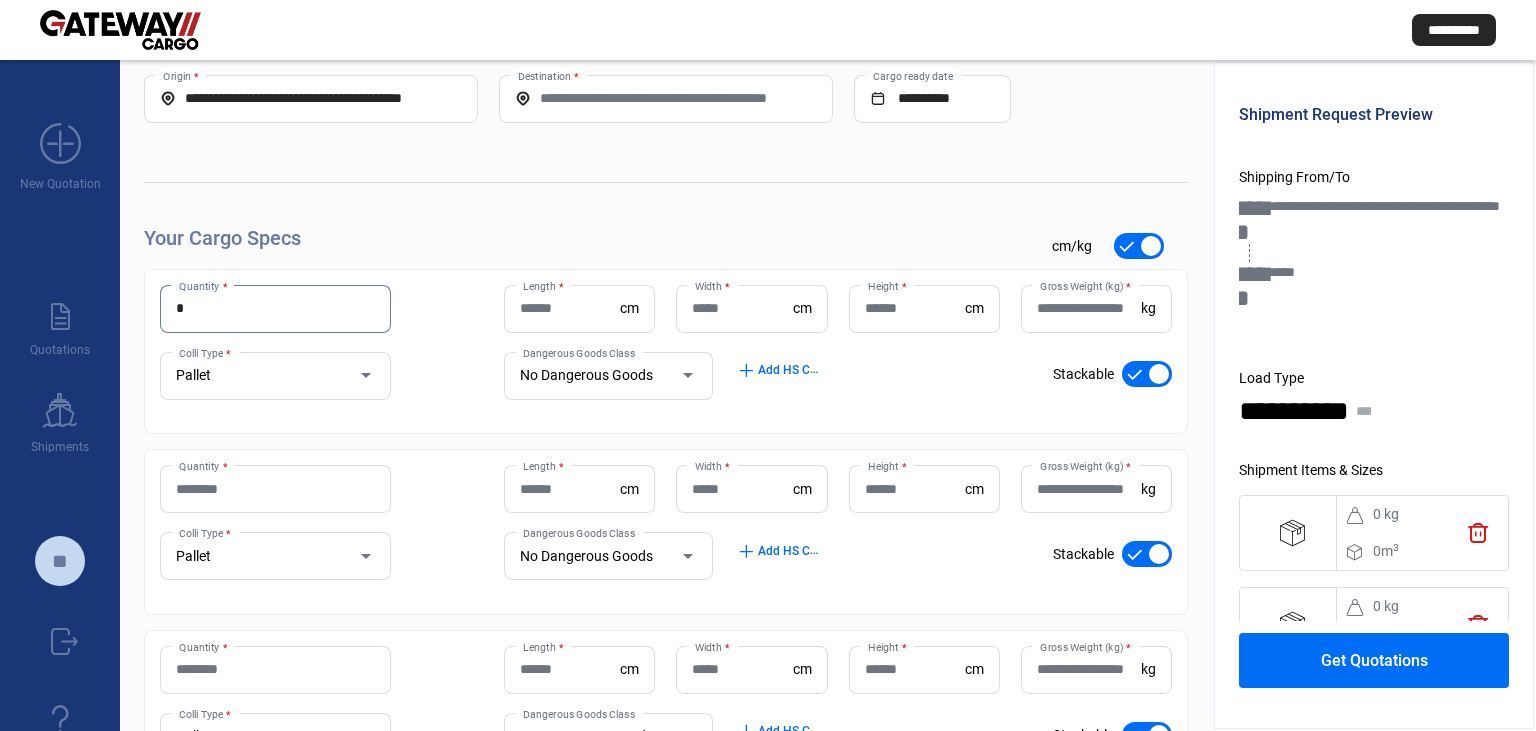 type on "*" 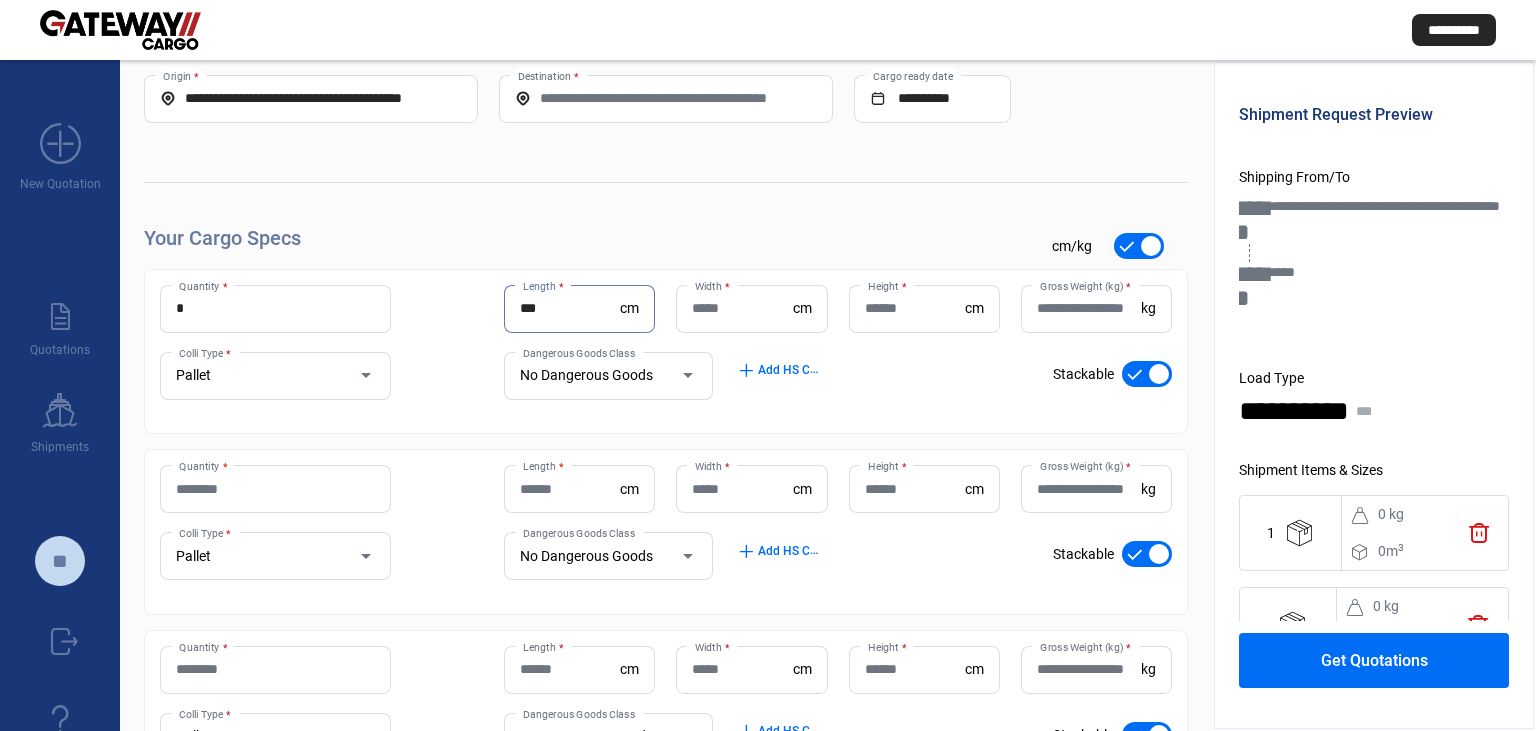 type on "***" 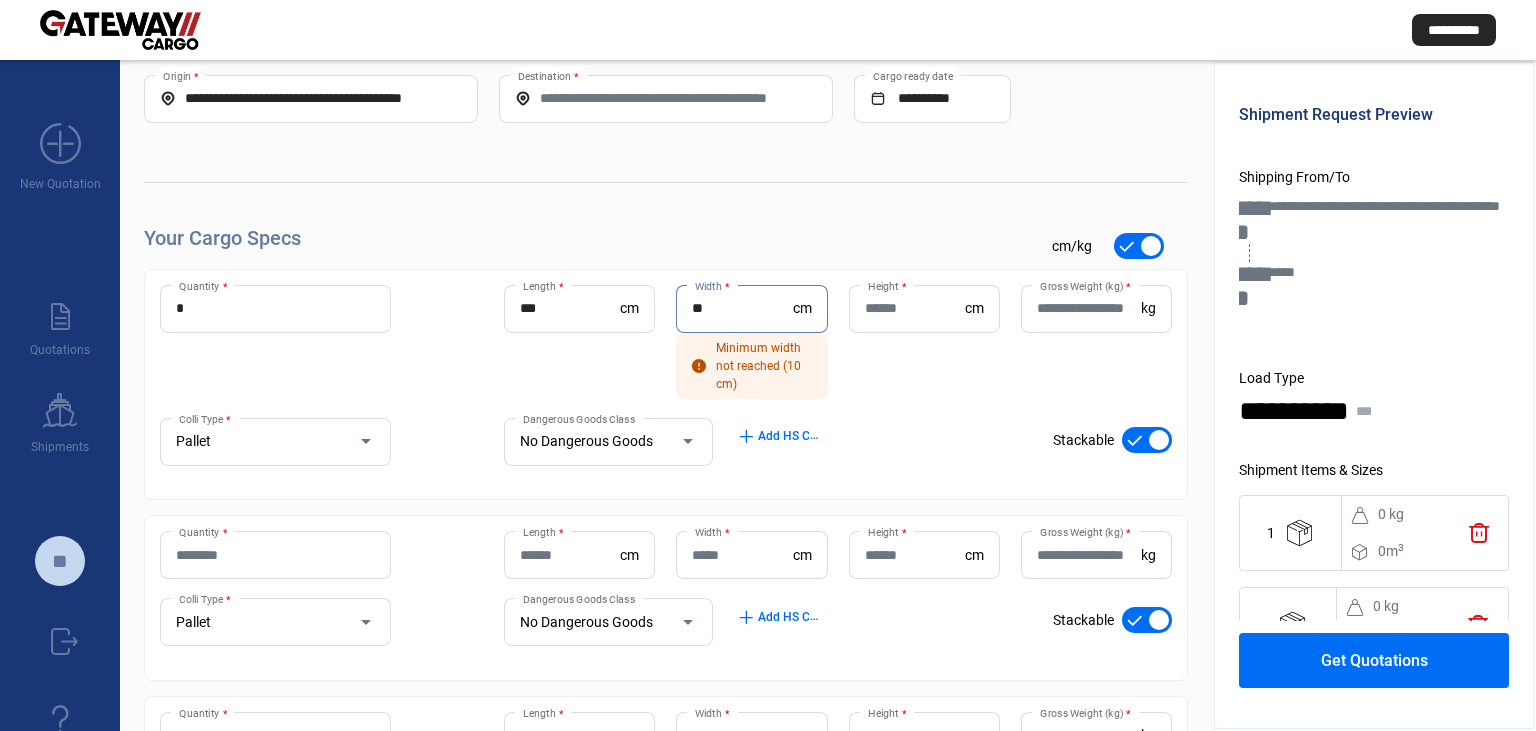 type on "**" 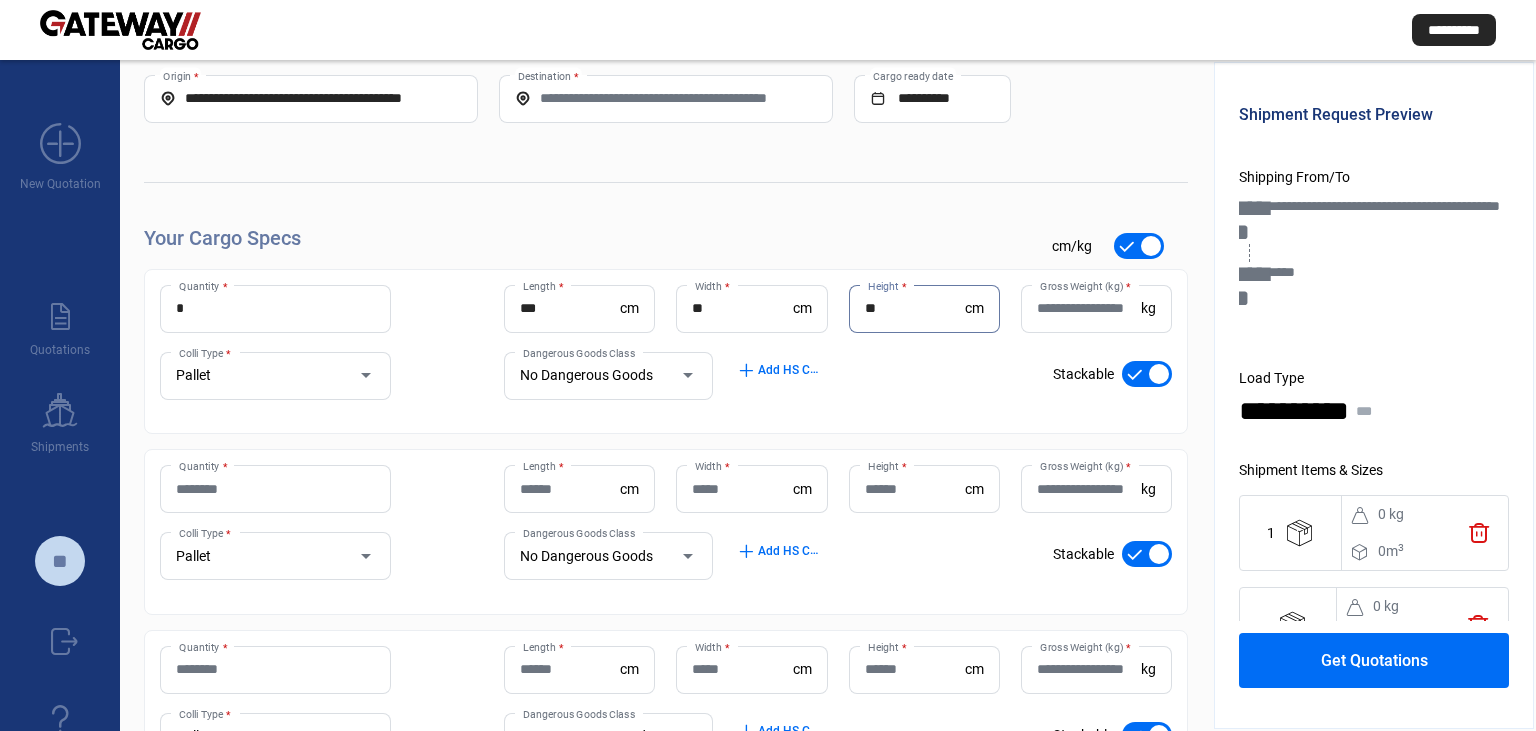 type on "**" 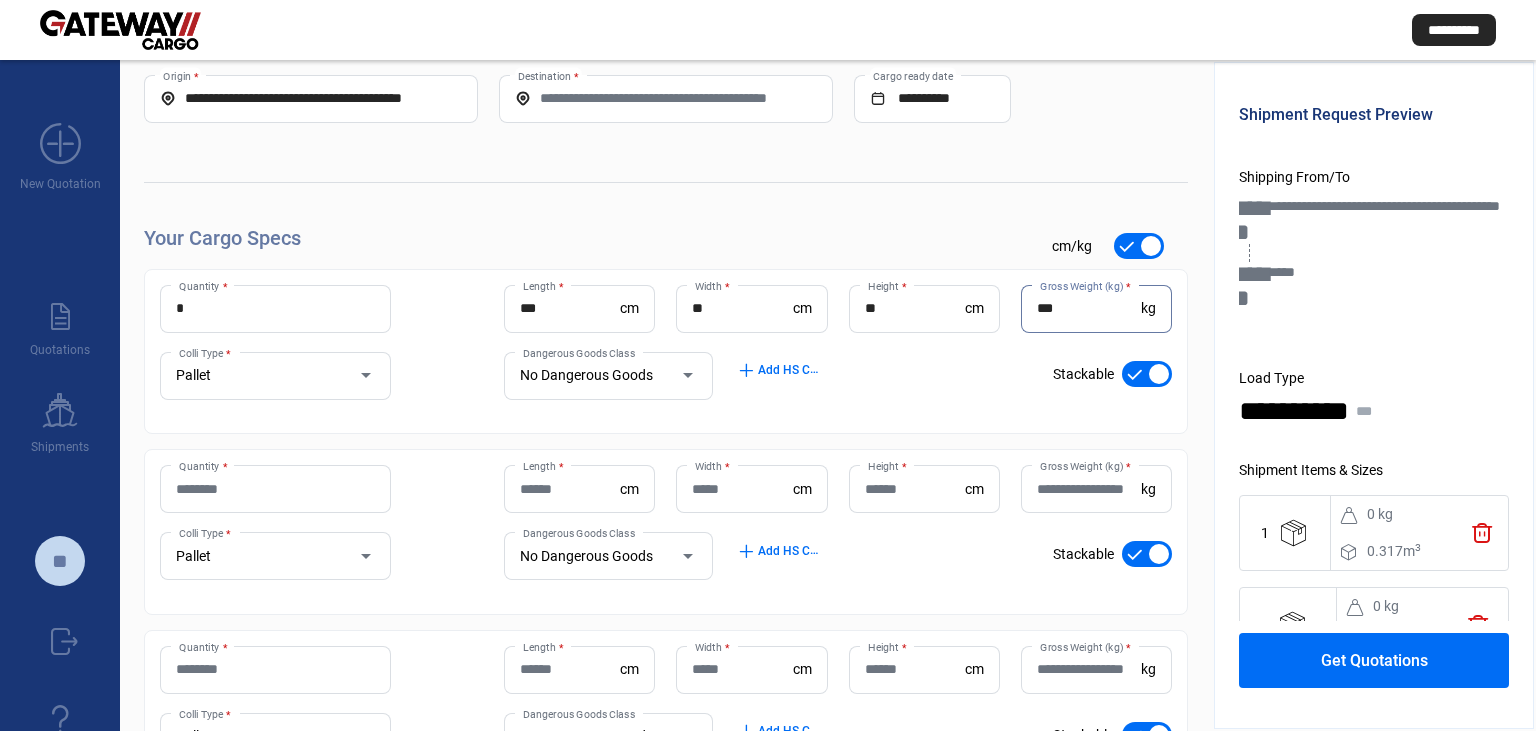 type on "***" 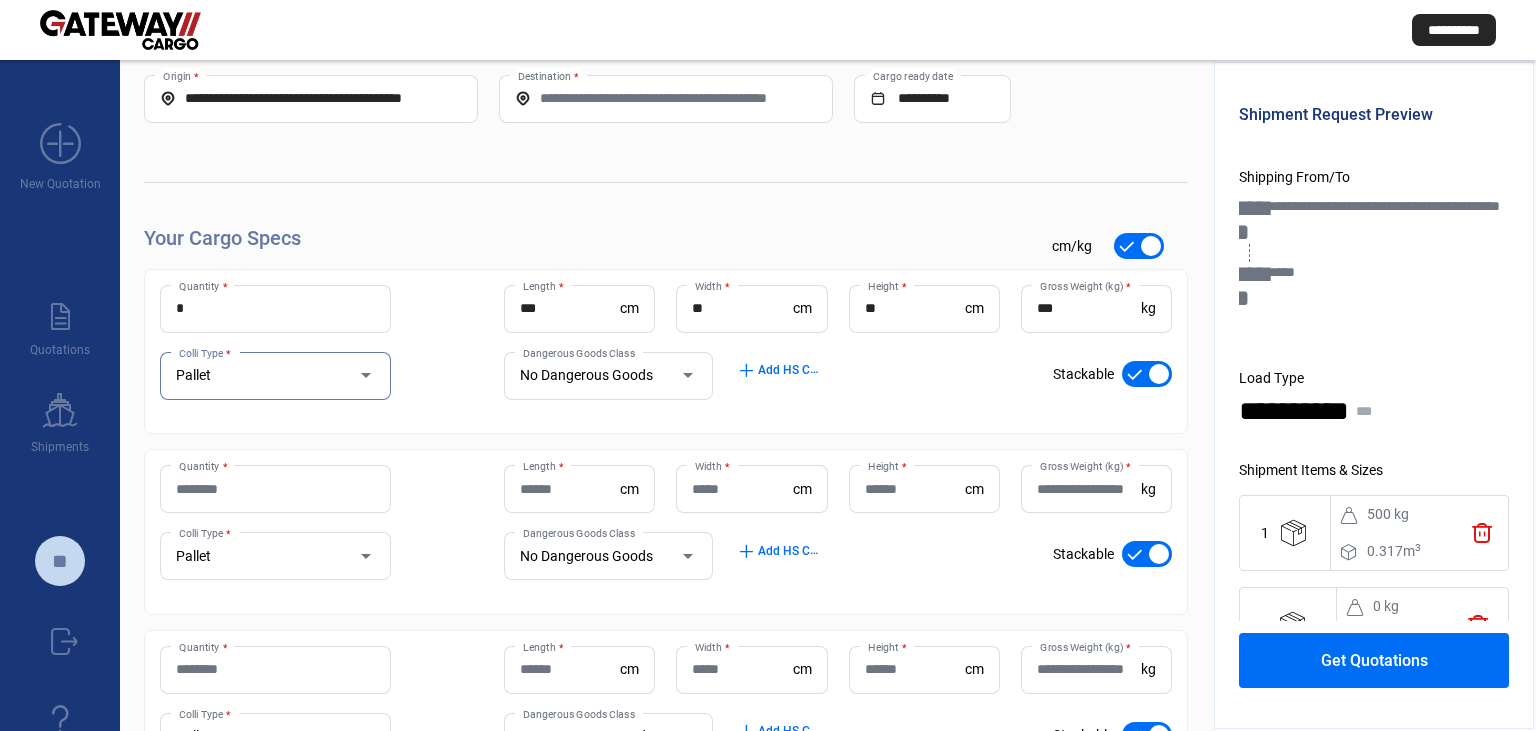 click on "Quantity *" 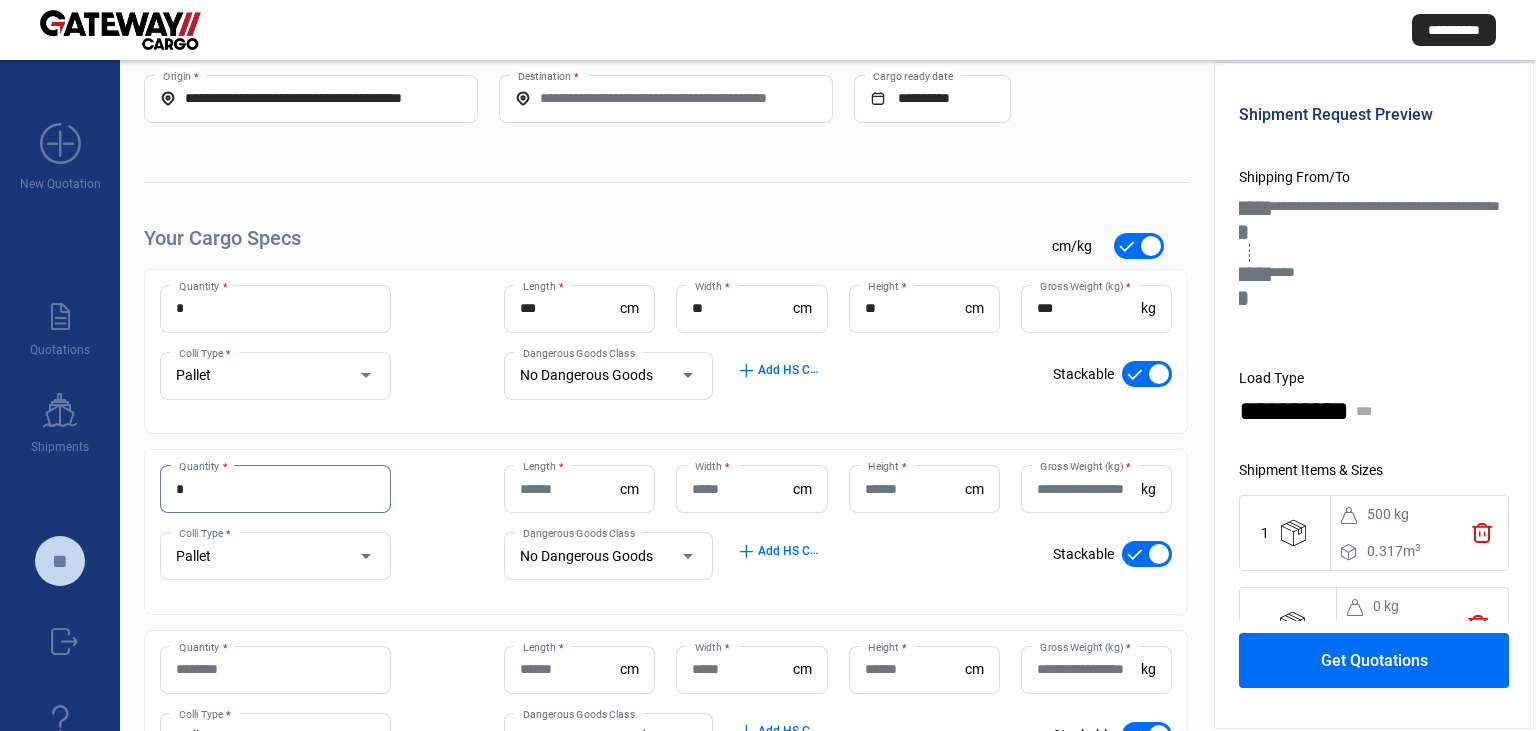 type on "*" 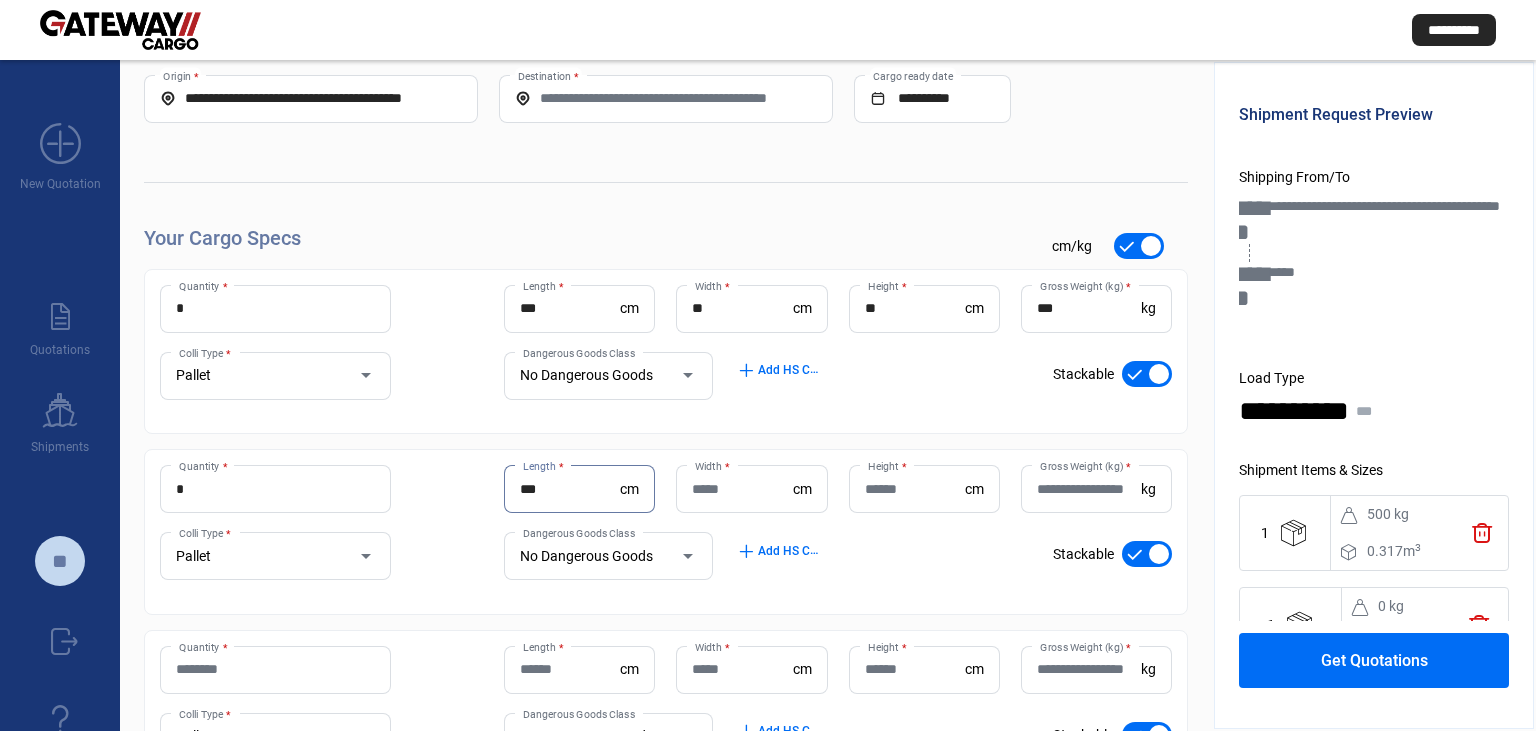 type on "***" 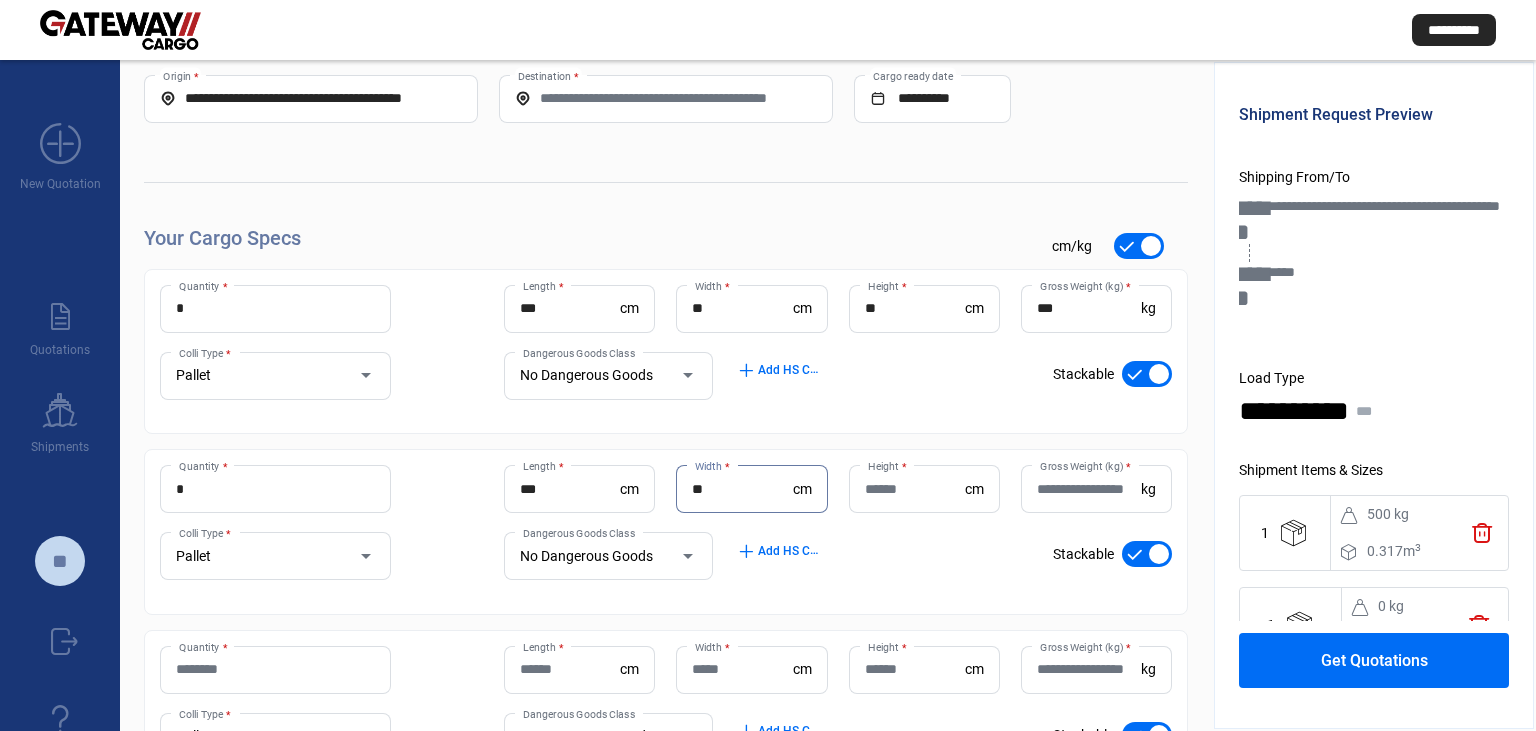 type on "**" 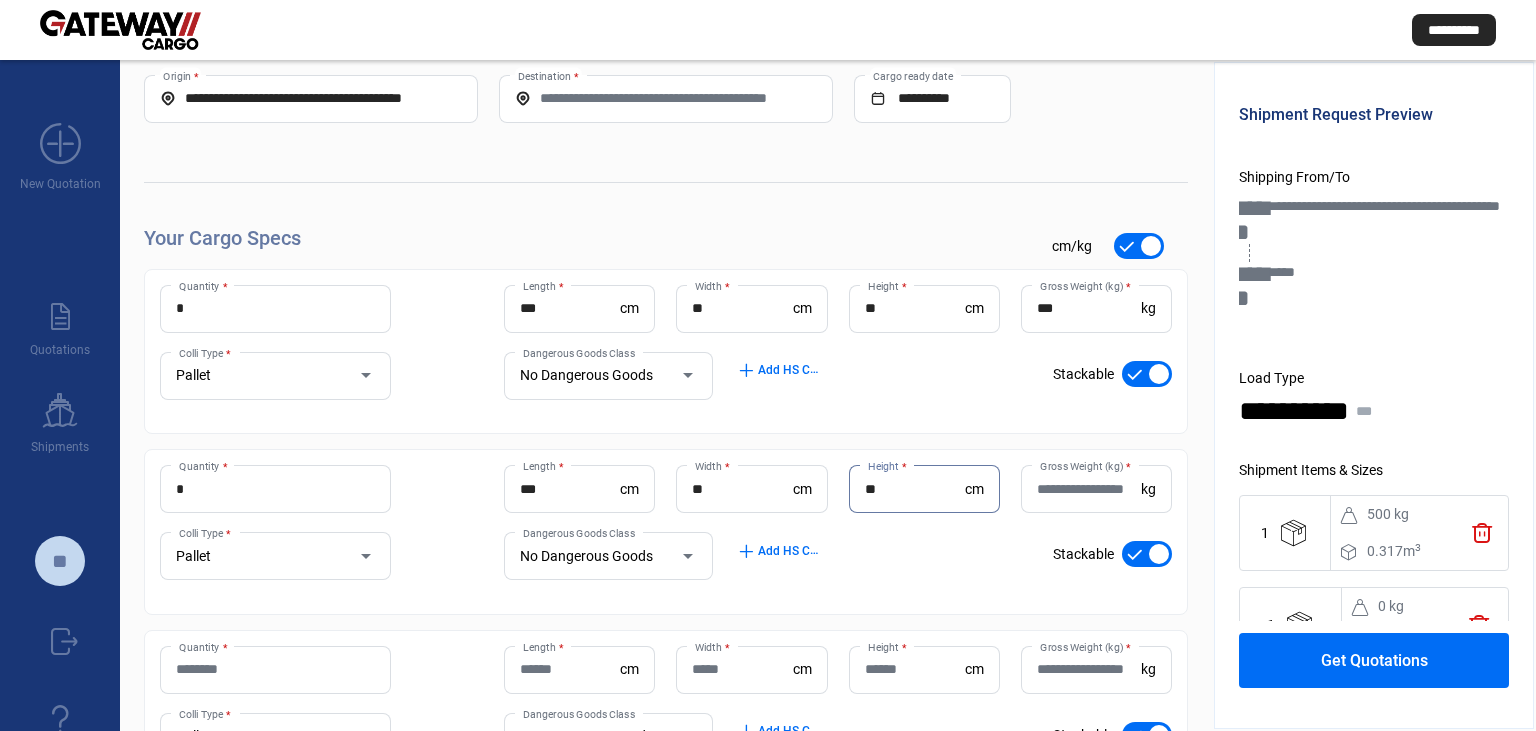 type on "**" 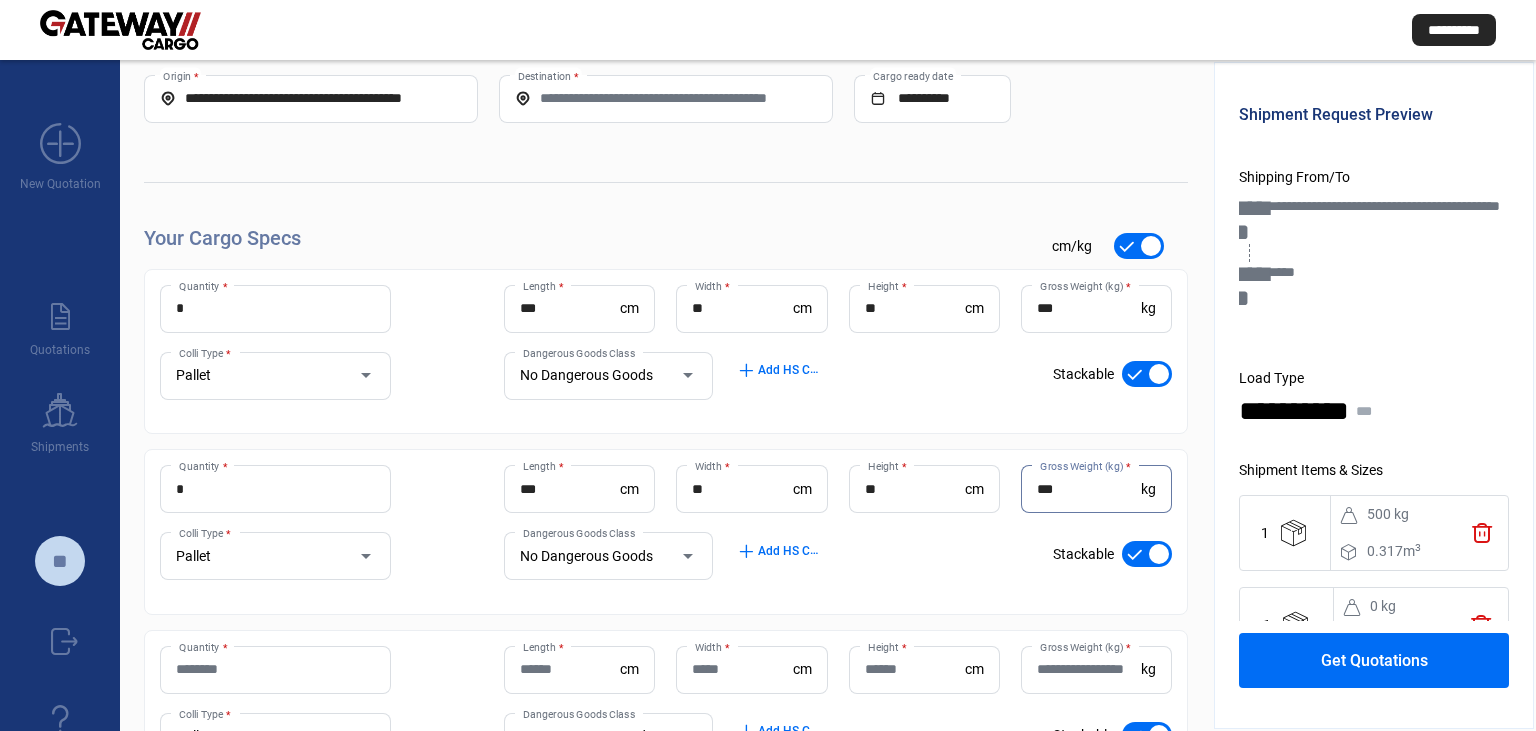 type on "***" 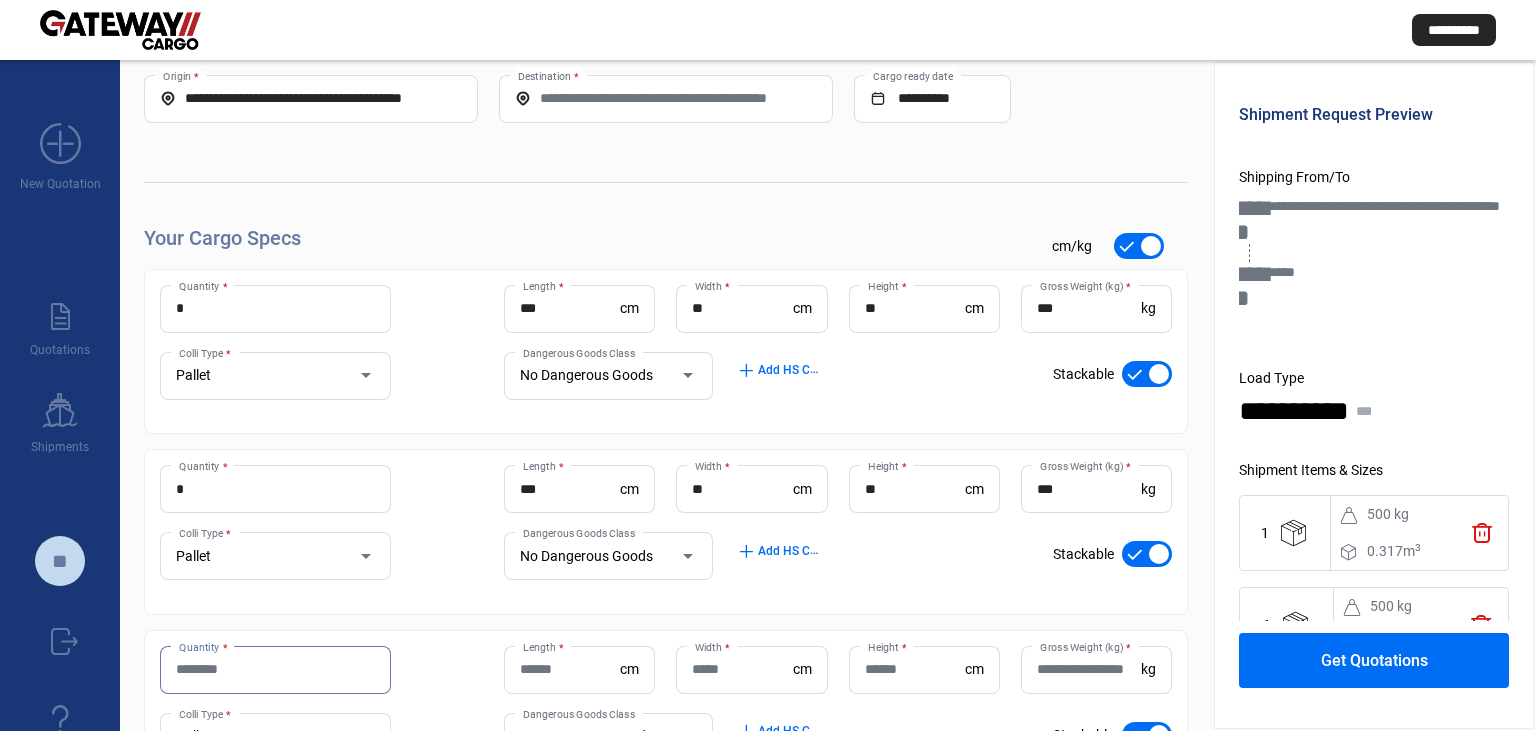 click on "Quantity *" at bounding box center (275, 669) 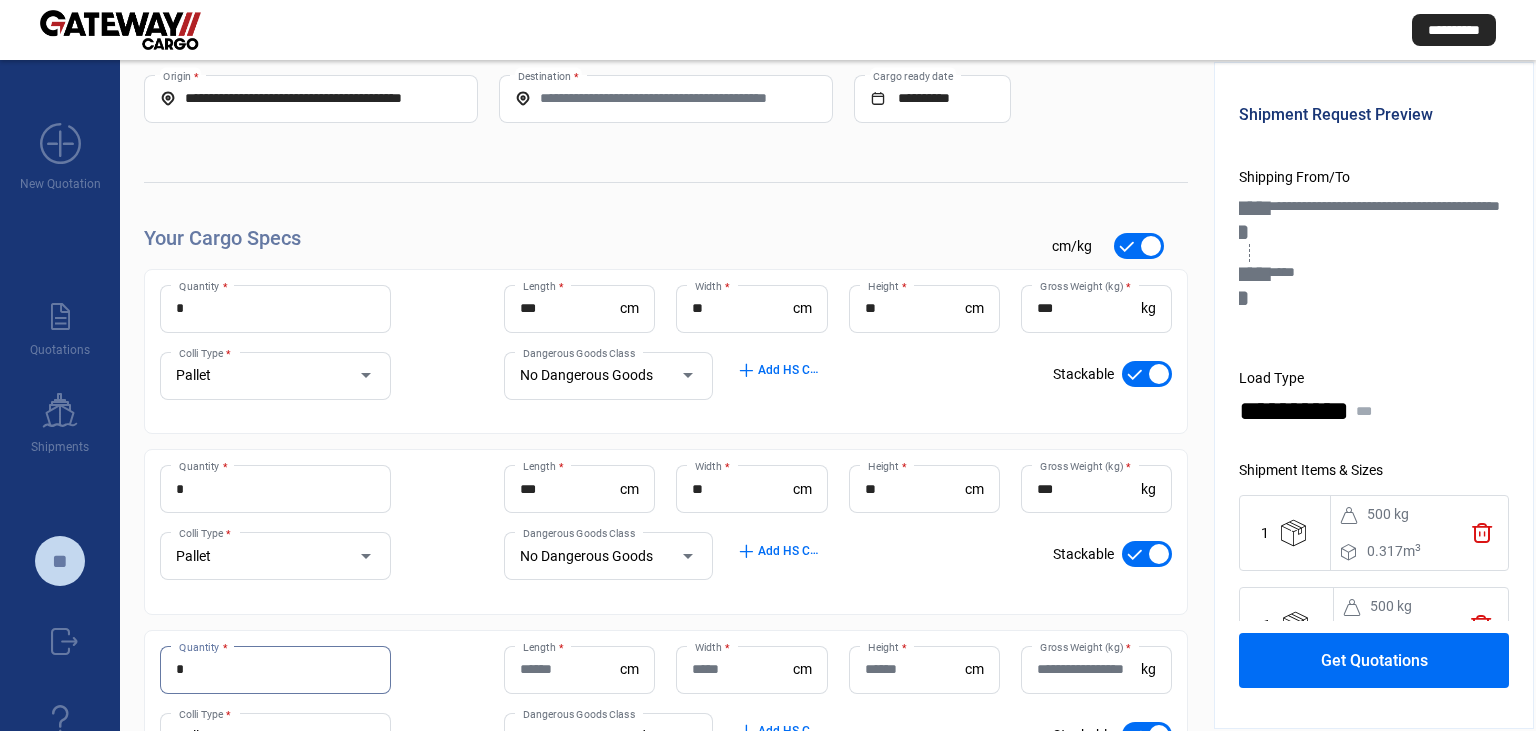 type on "*" 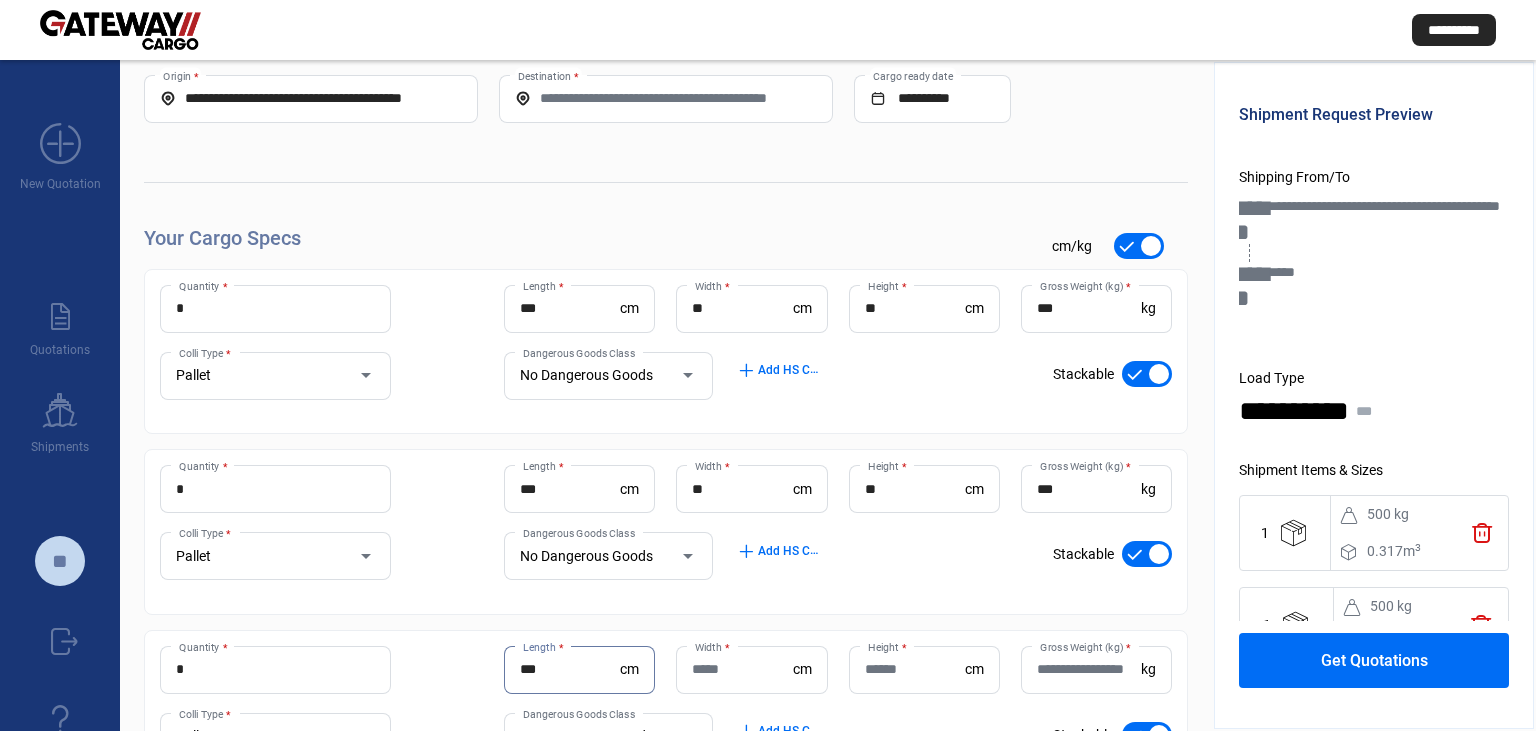 type on "***" 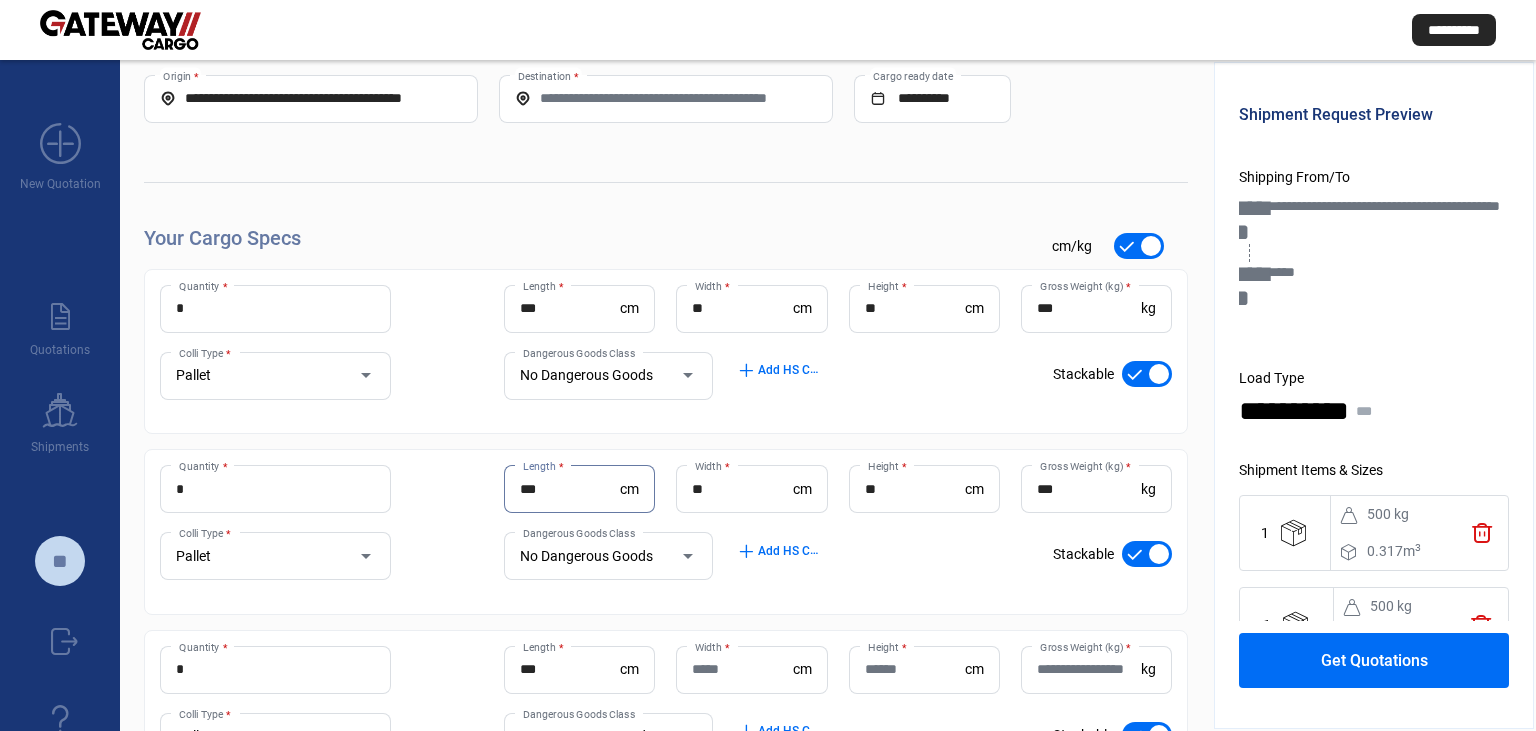 drag, startPoint x: 560, startPoint y: 483, endPoint x: 454, endPoint y: 478, distance: 106.11786 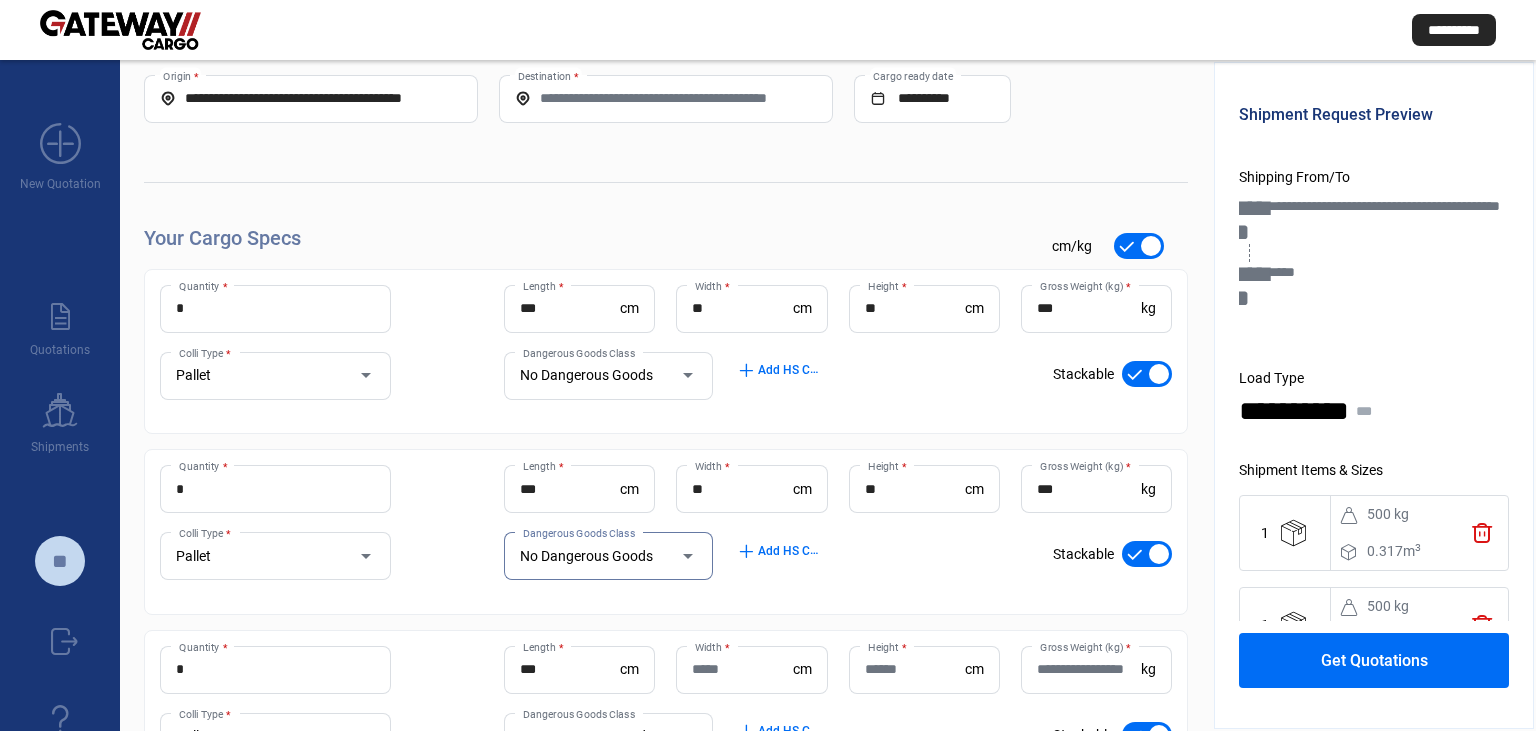 type 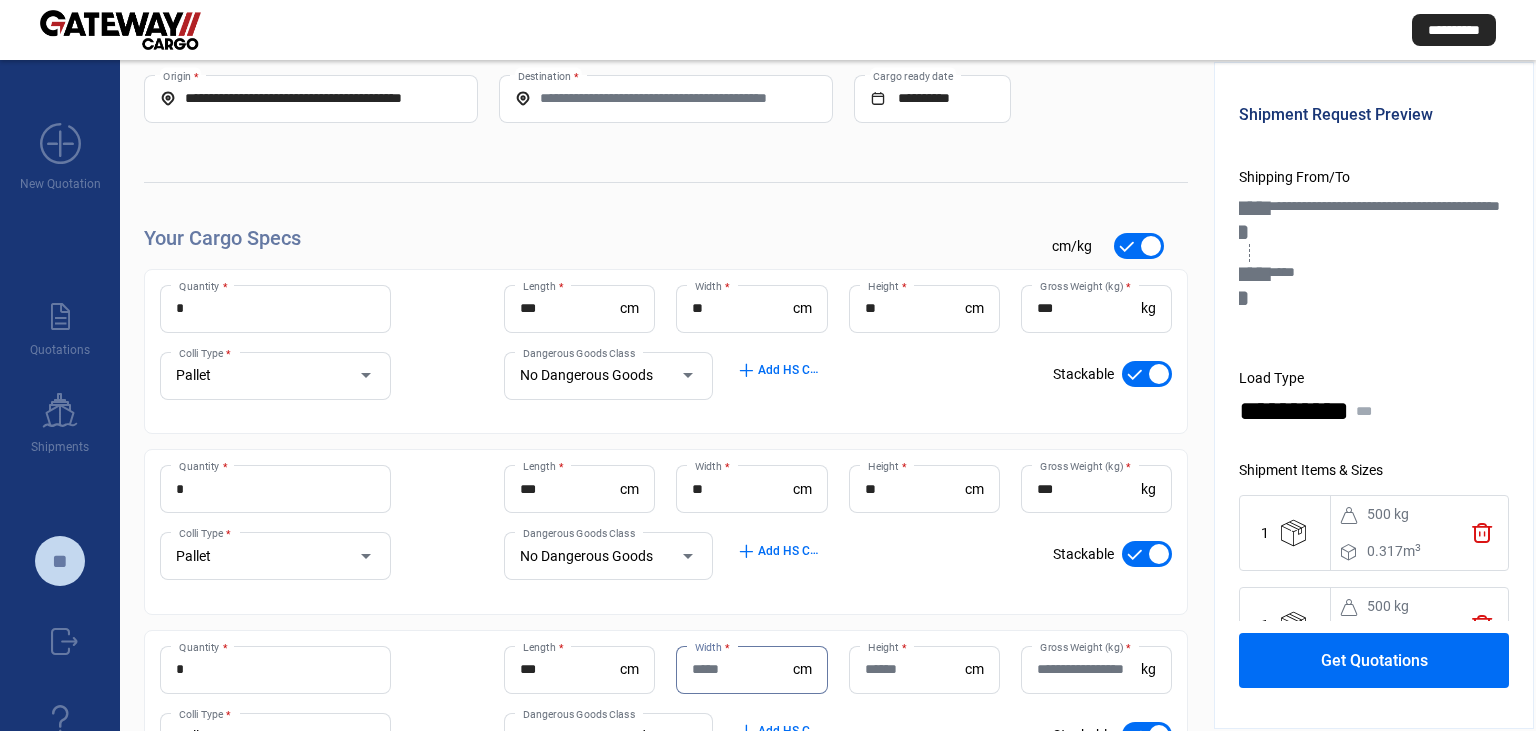 click on "Width  *" at bounding box center (742, 669) 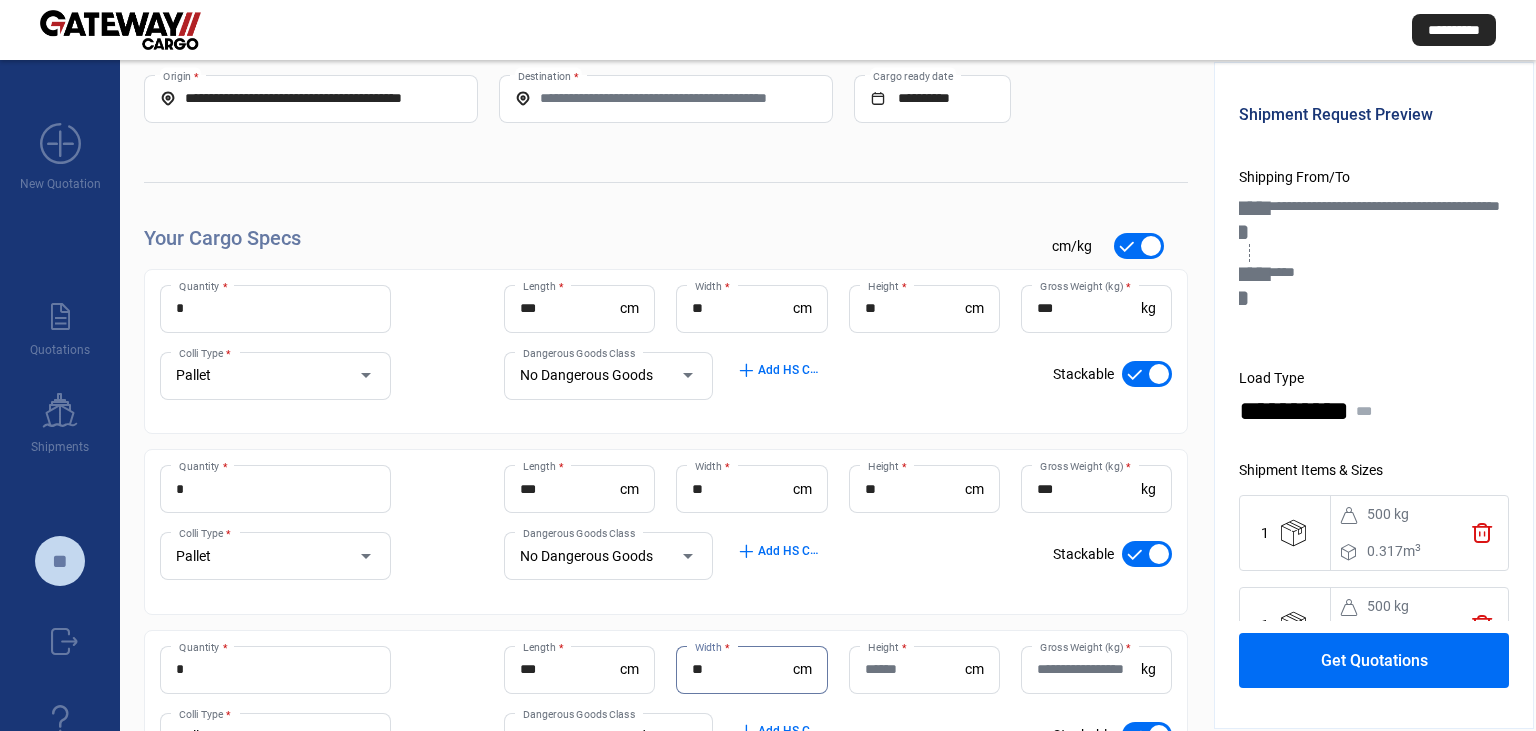 type on "**" 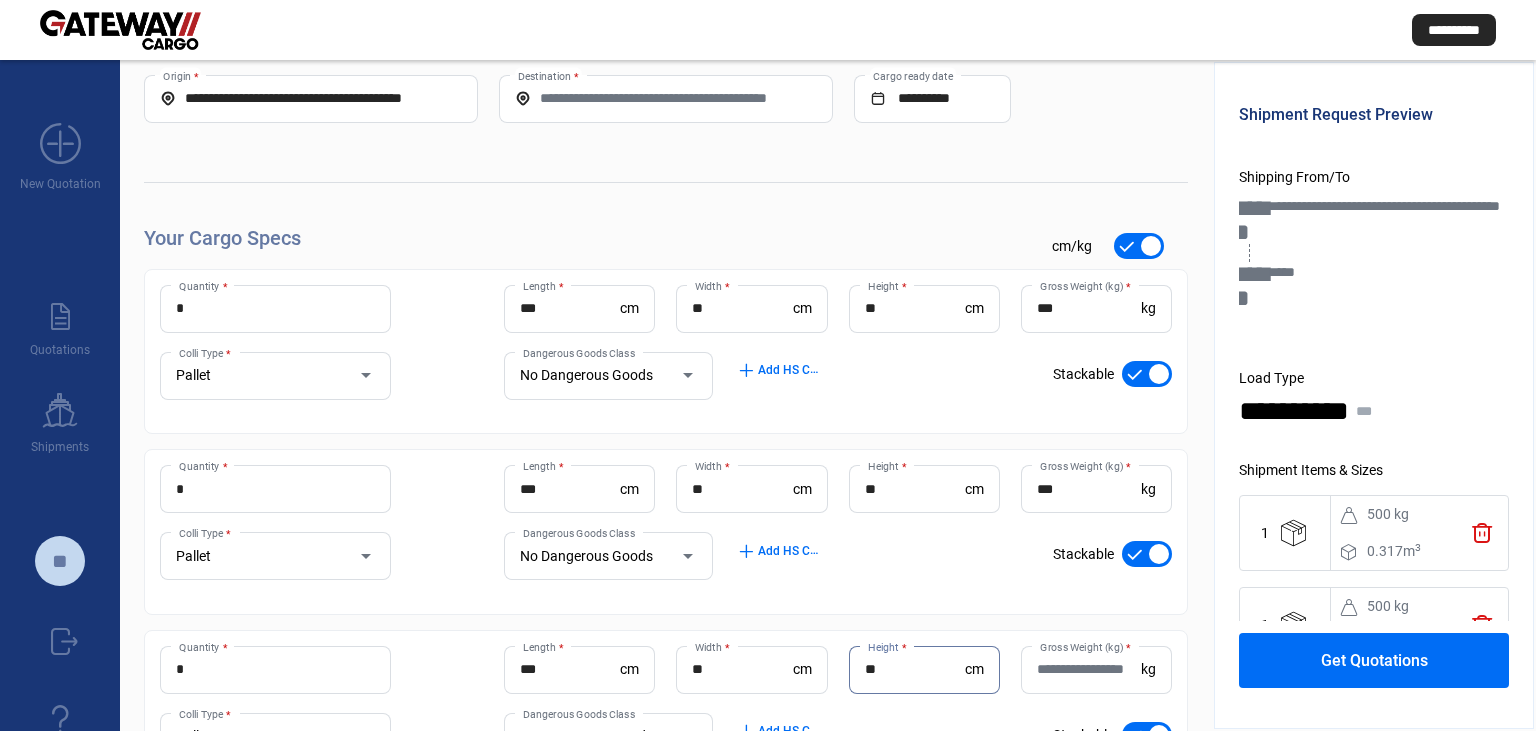 type on "**" 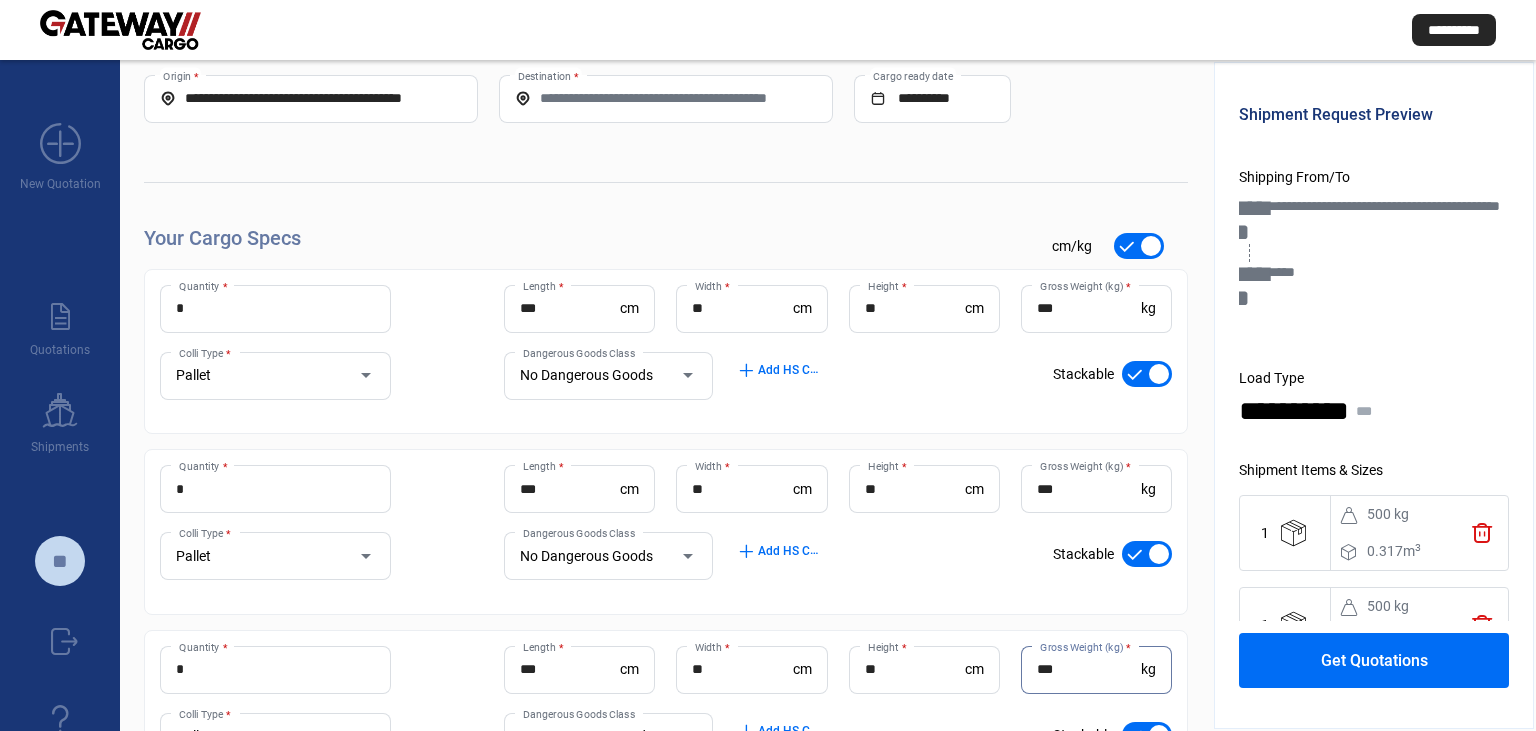type on "***" 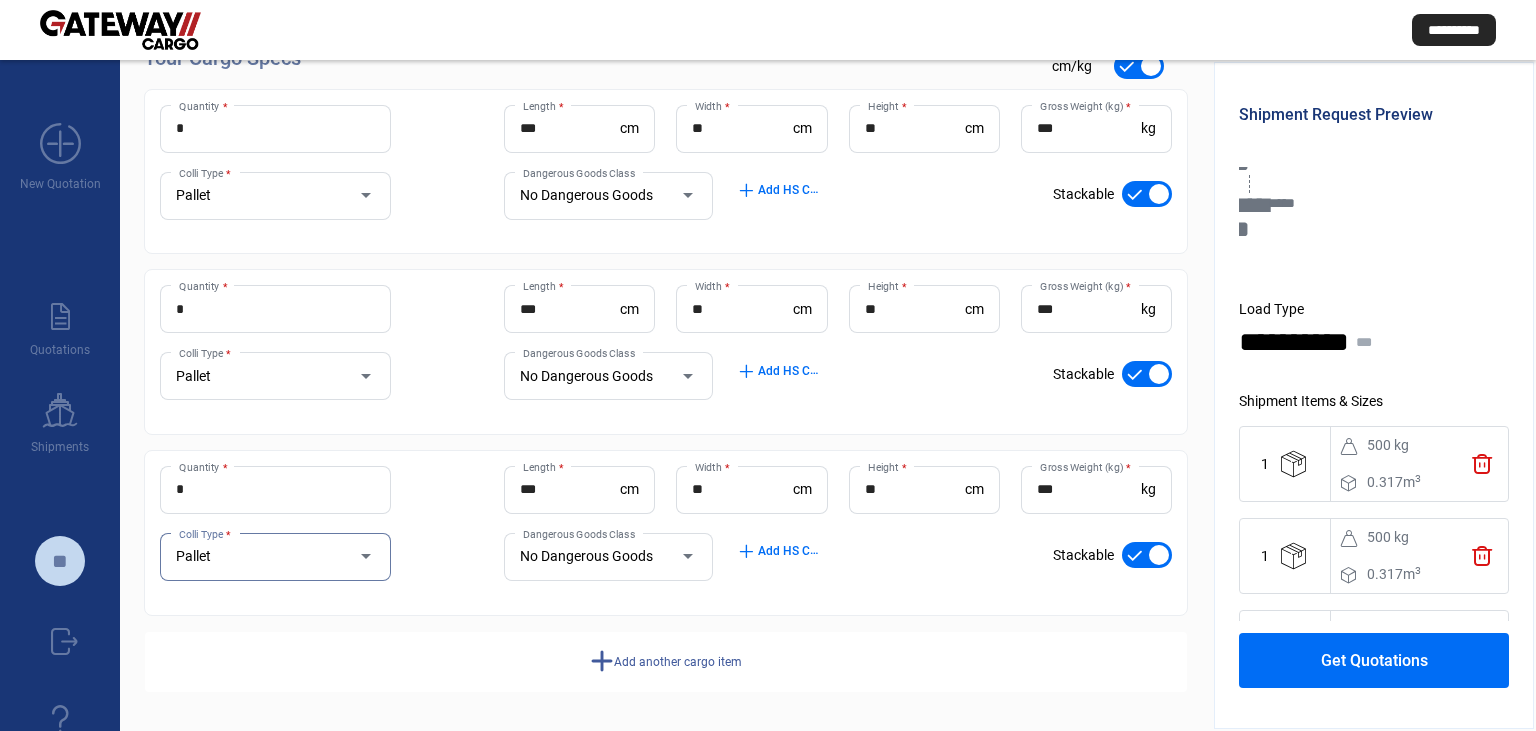 scroll, scrollTop: 152, scrollLeft: 0, axis: vertical 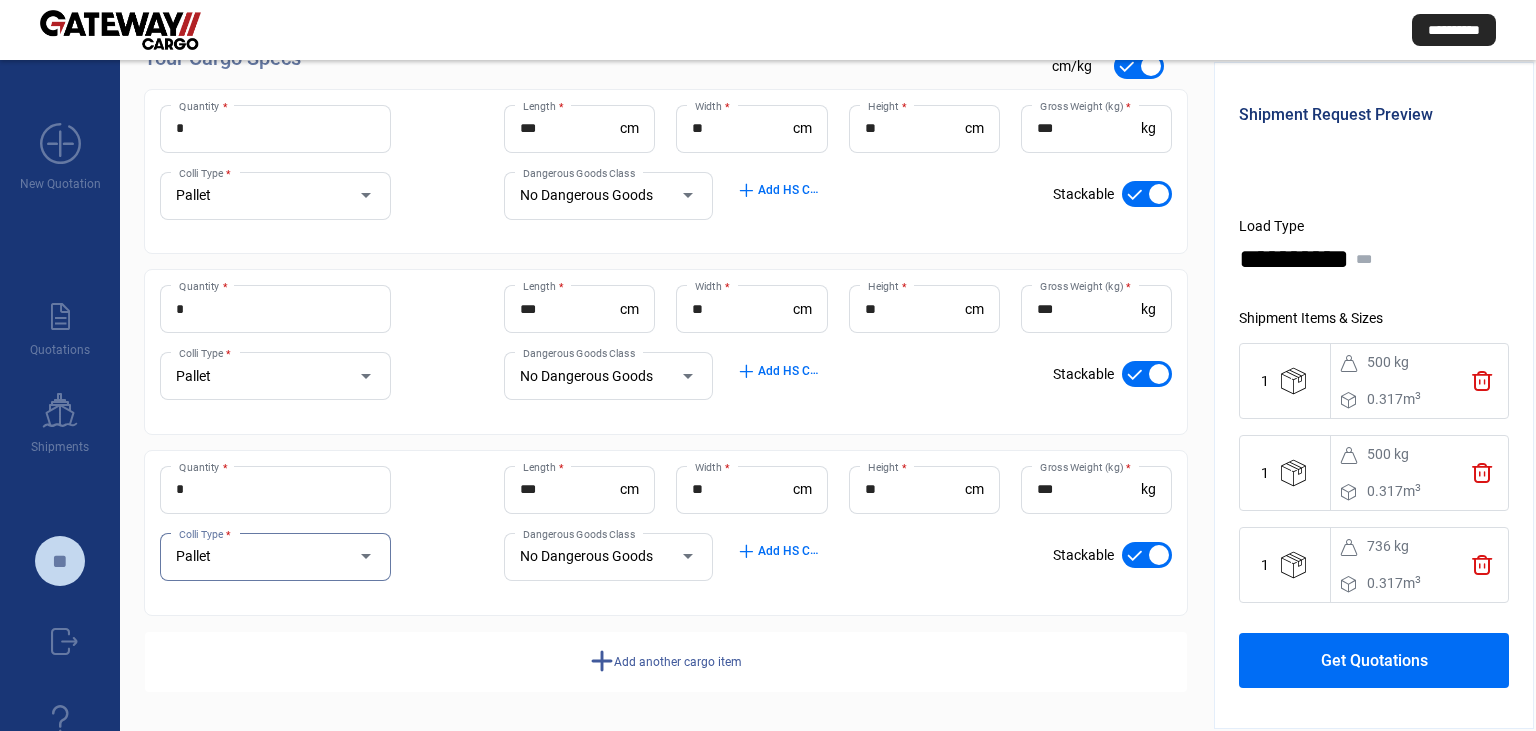 click on "Get Quotations" 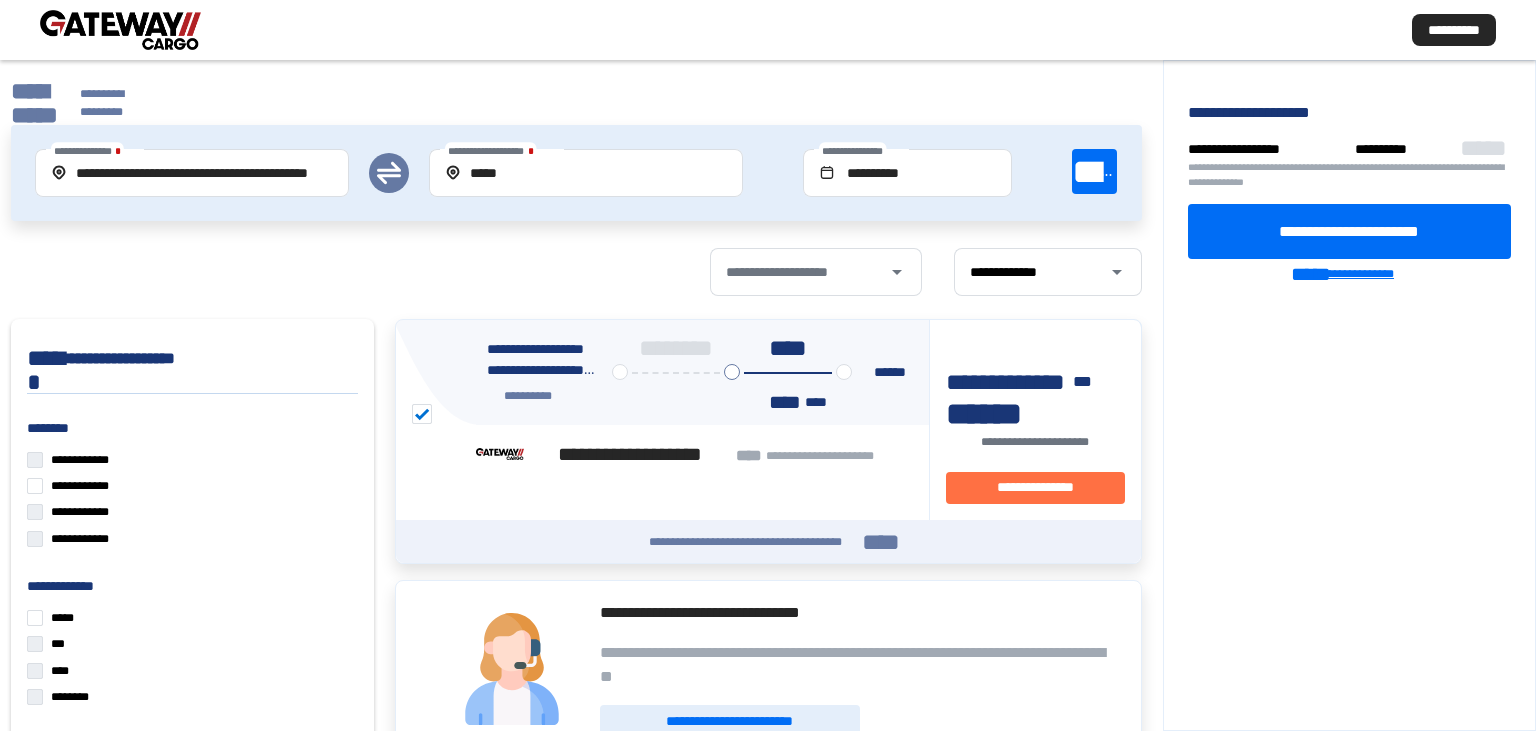 click on "**********" 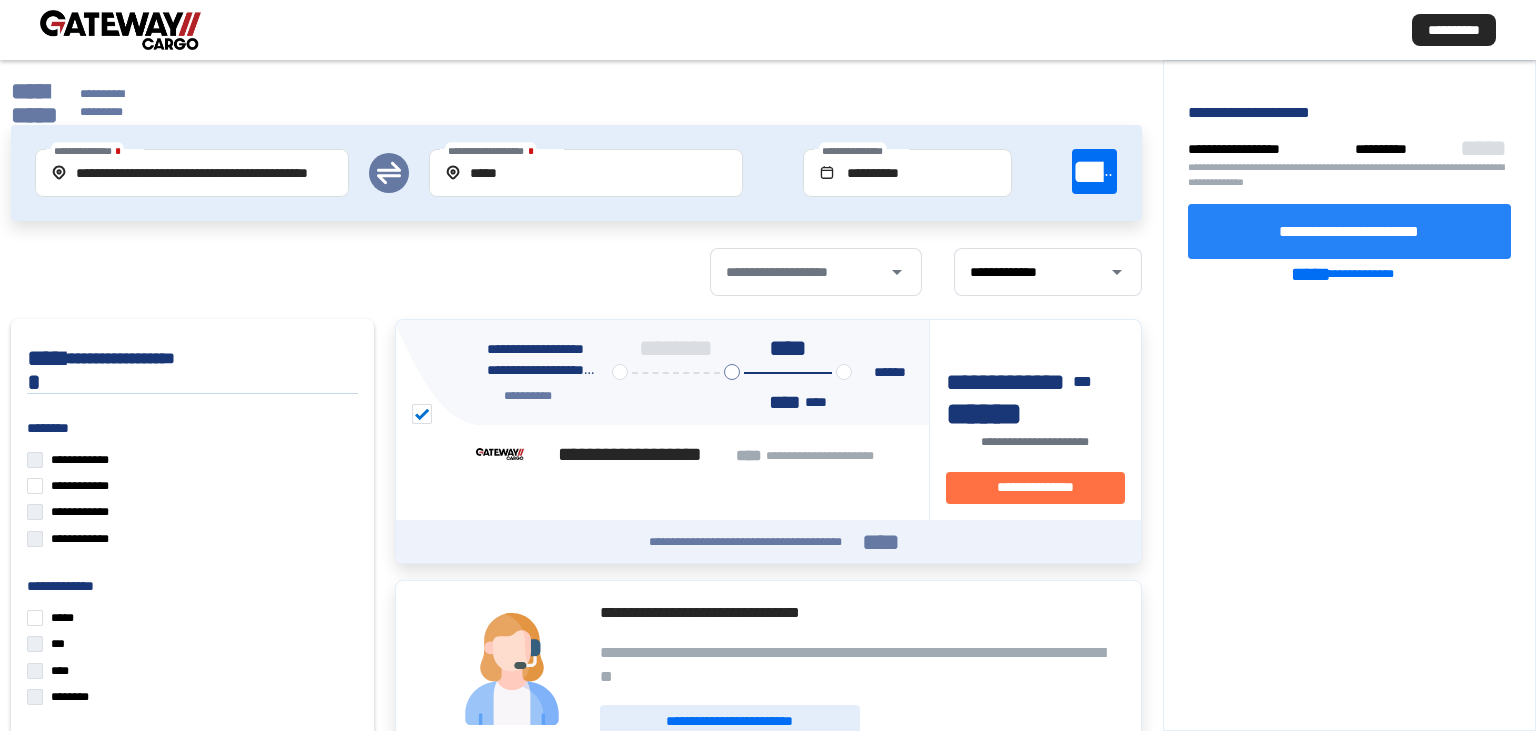 click on "**********" 